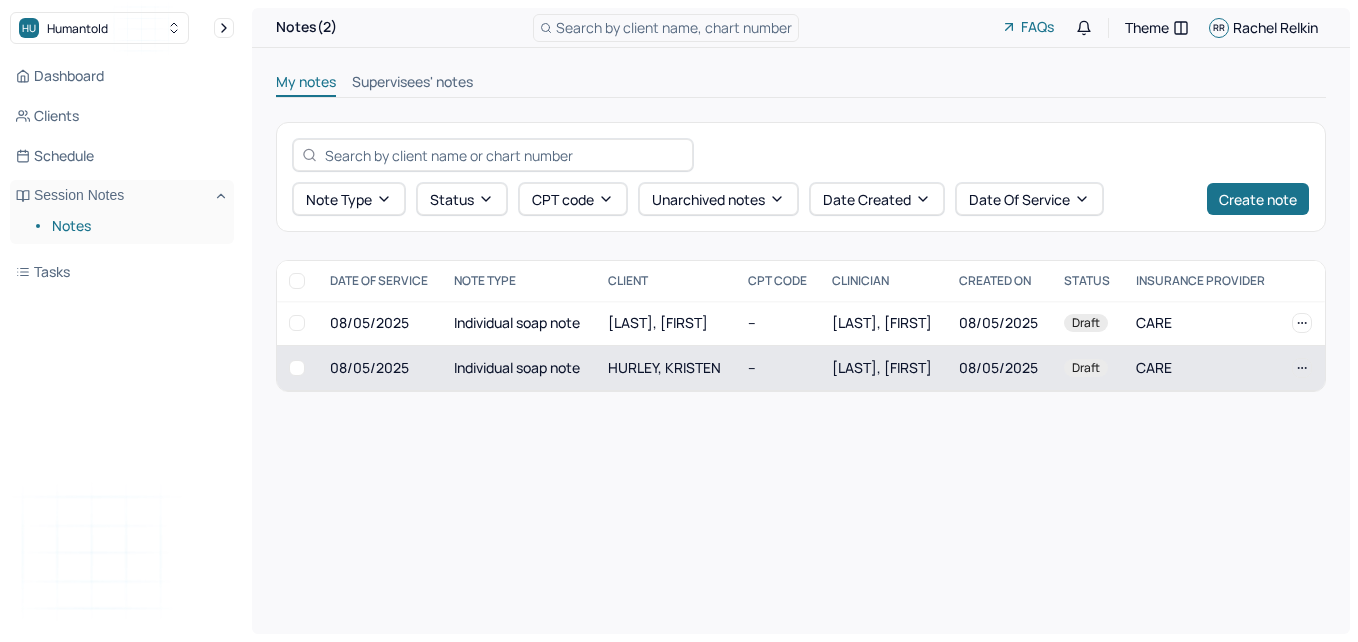 scroll, scrollTop: 0, scrollLeft: 0, axis: both 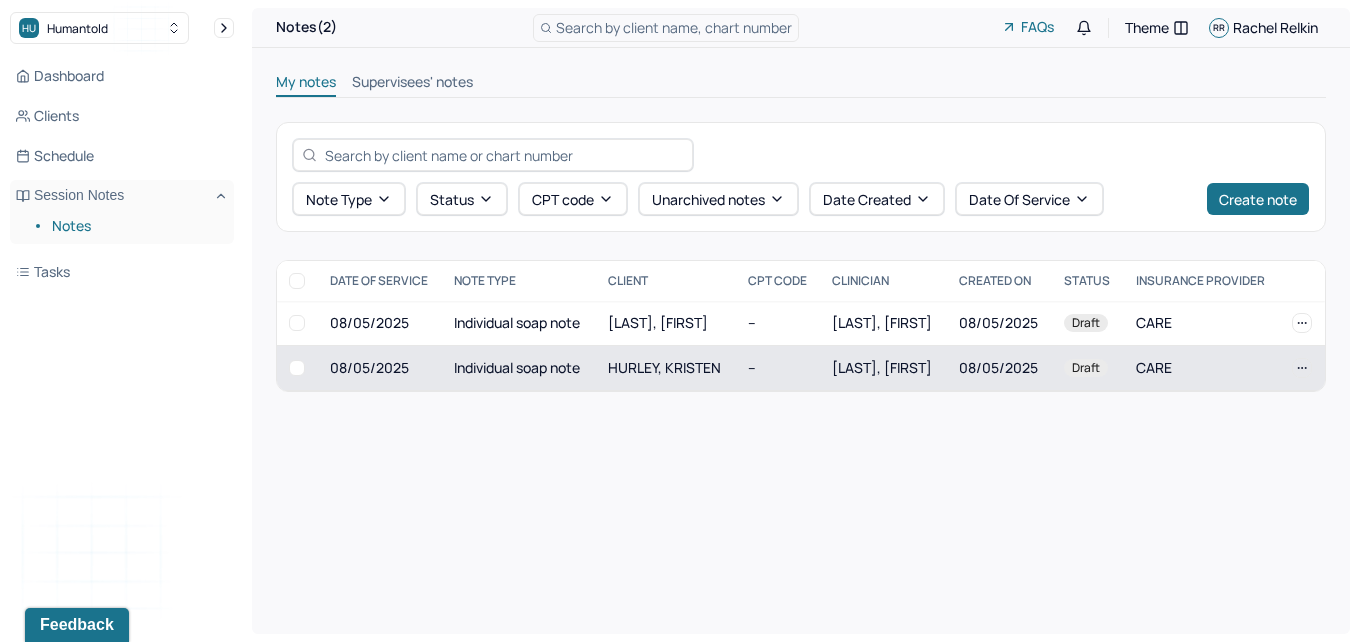 click on "HURLEY, KRISTEN" at bounding box center (666, 368) 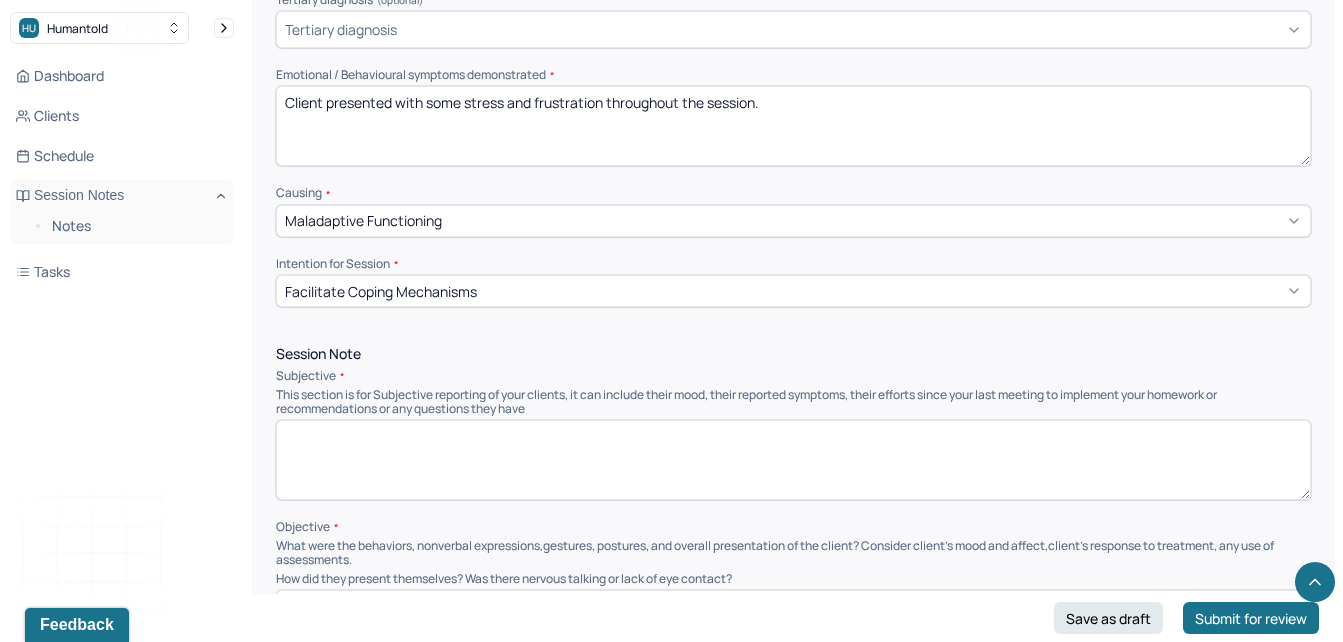 scroll, scrollTop: 892, scrollLeft: 0, axis: vertical 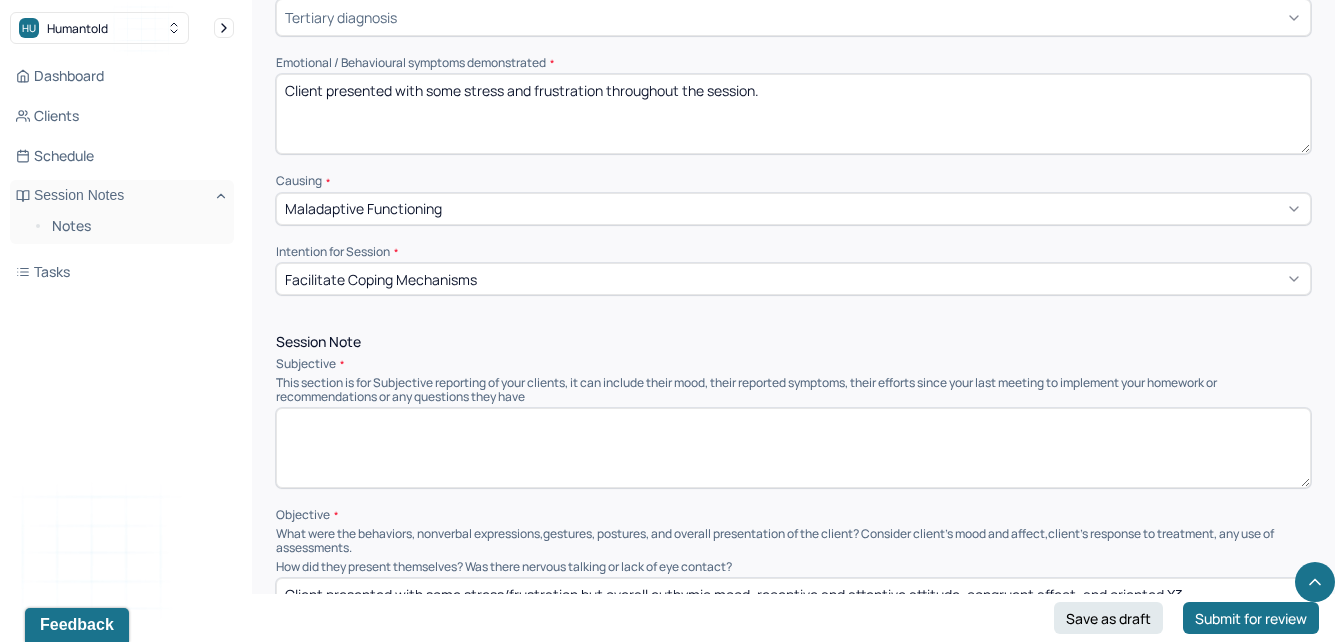 drag, startPoint x: 532, startPoint y: 98, endPoint x: 464, endPoint y: 106, distance: 68.46897 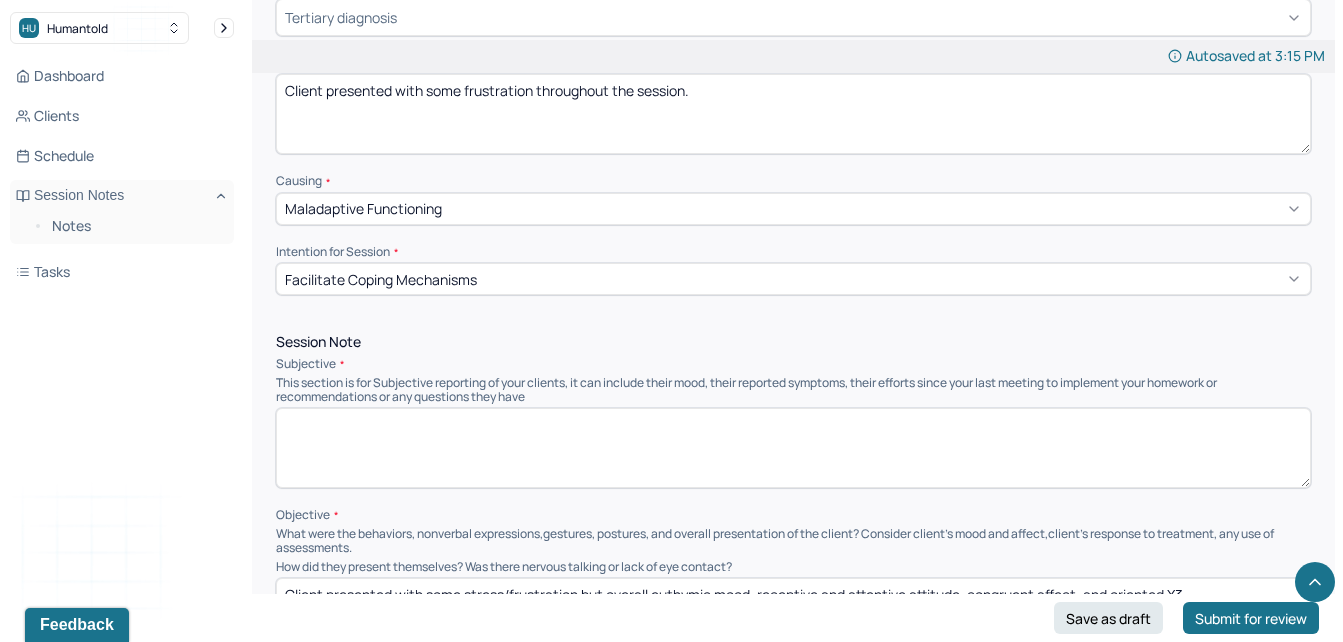 type on "Client presented with some frustration throughout the session." 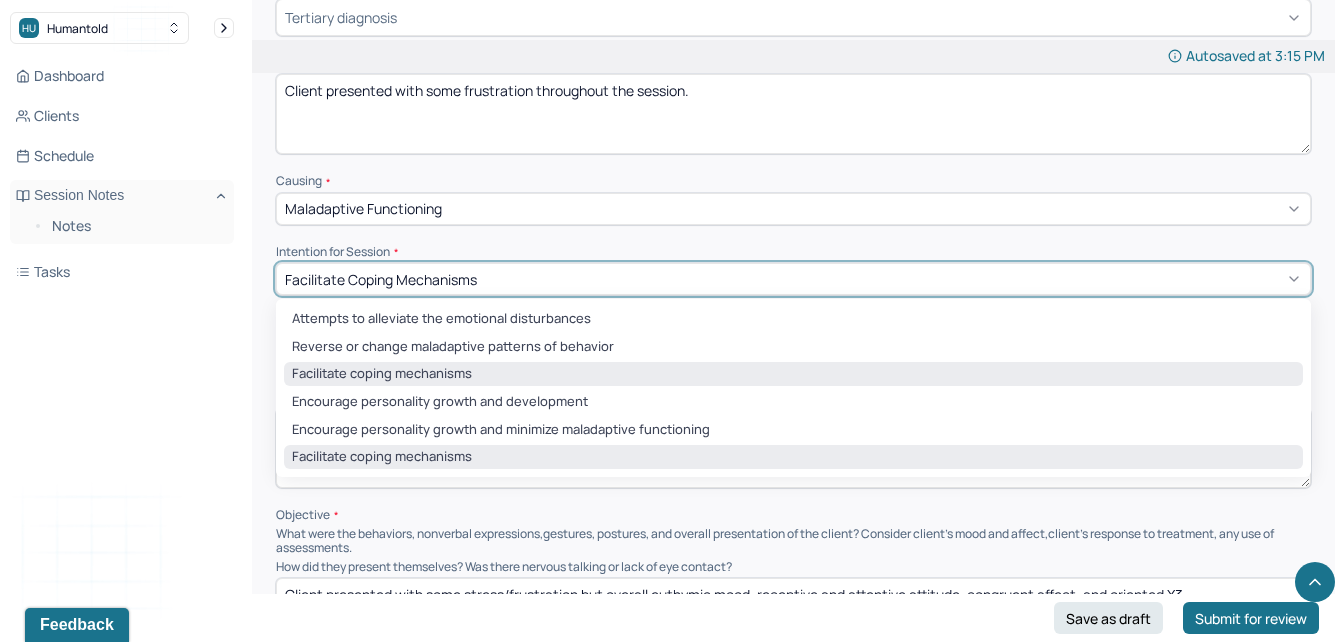 click on "Facilitate coping mechanisms" at bounding box center [381, 279] 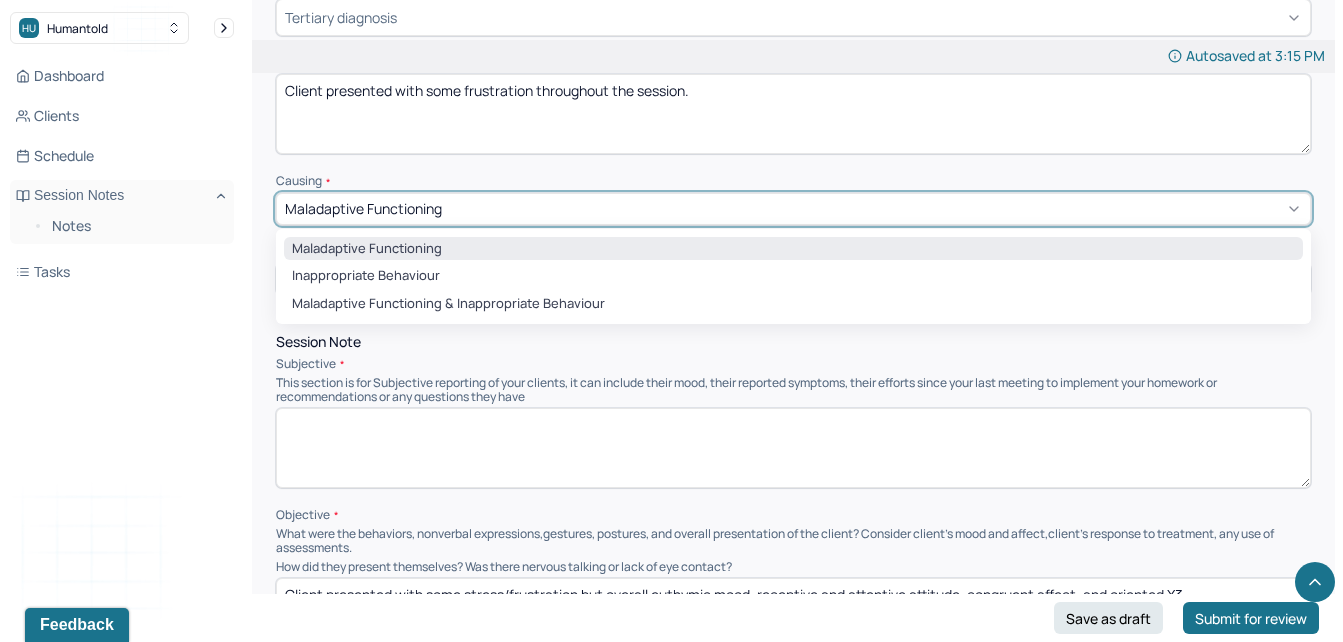 click on "Maladaptive Functioning" at bounding box center (793, 209) 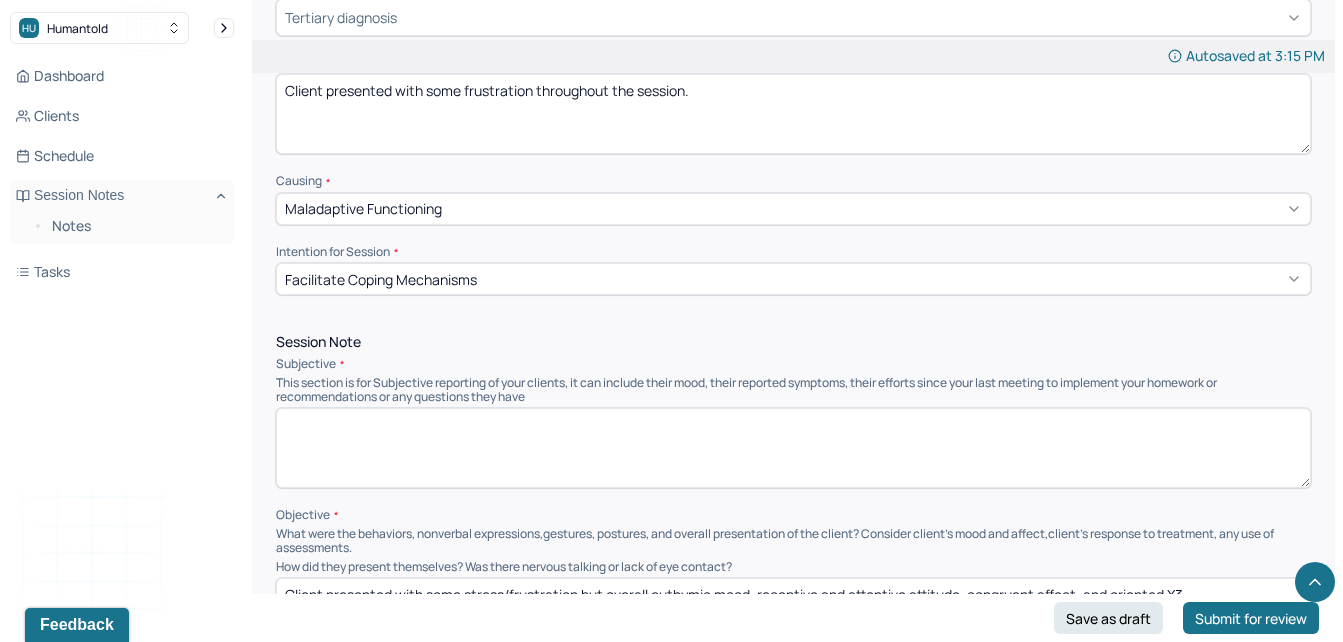 click on "Appointment location * Teletherapy Client Teletherapy Location here Home Office Other Provider Teletherapy Location Home Office Other Consent was received for the teletherapy session The teletherapy session was conducted via video Primary diagnosis * F41.1 GENERALIZED ANXIETY DISORDER Secondary diagnosis (optional) Secondary diagnosis Tertiary diagnosis (optional) Tertiary diagnosis Emotional / Behavioural symptoms demonstrated * Client presented with some frustration throughout the session. Causing * Maladaptive Functioning Intention for Session * Facilitate coping mechanisms" at bounding box center [793, -78] 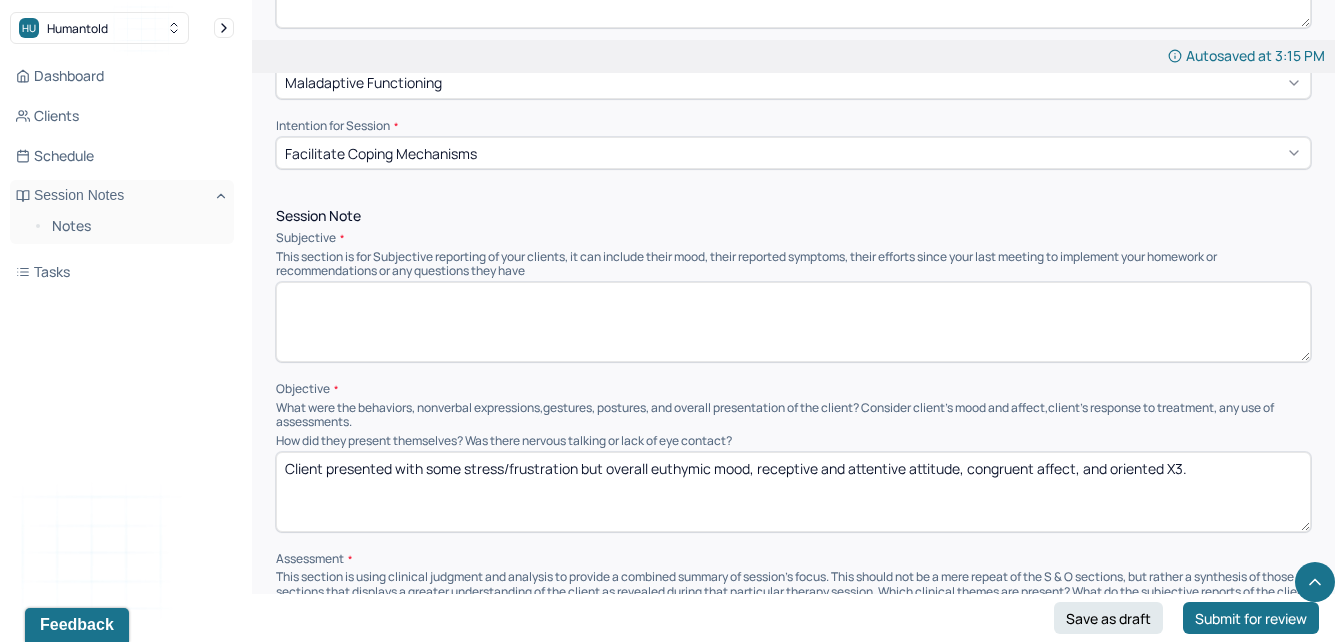 scroll, scrollTop: 994, scrollLeft: 0, axis: vertical 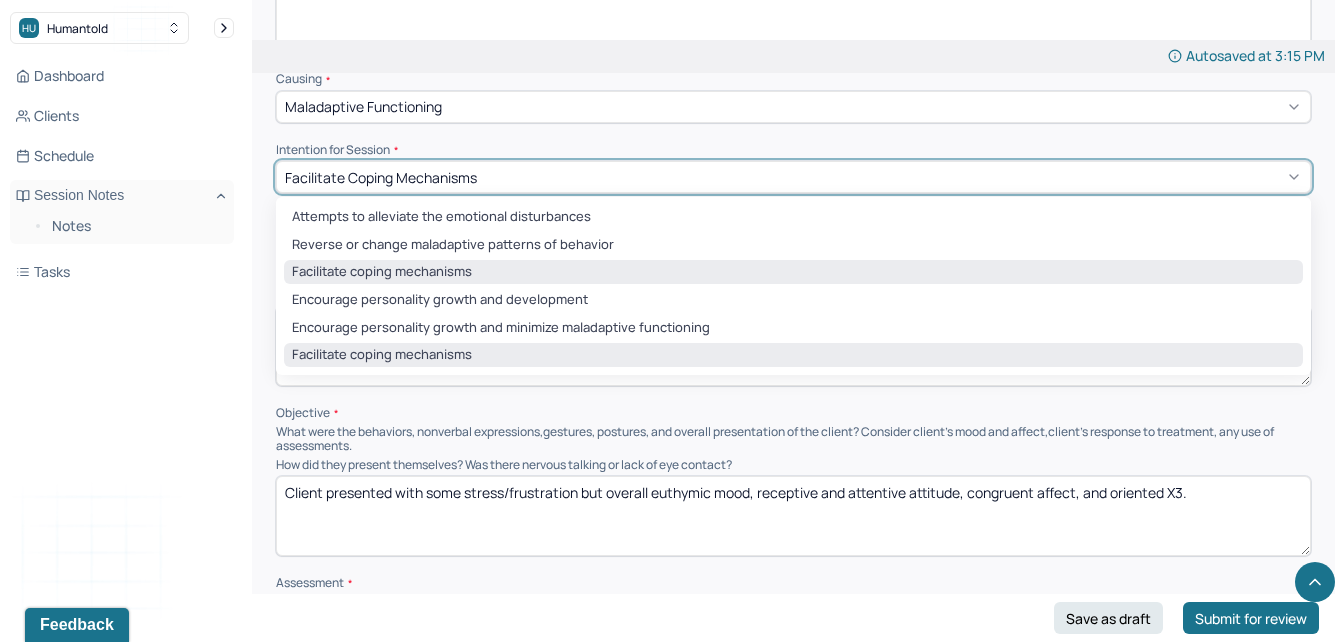 click on "Facilitate coping mechanisms" at bounding box center (793, 177) 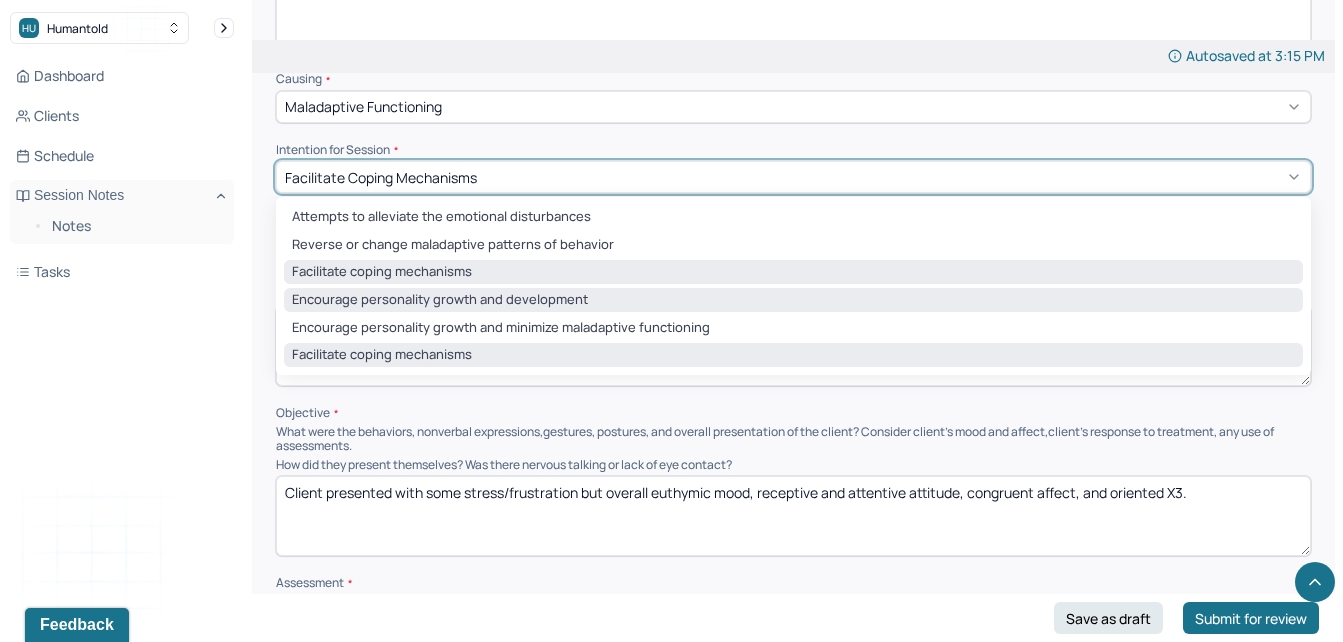click on "Encourage personality growth and development" at bounding box center [793, 300] 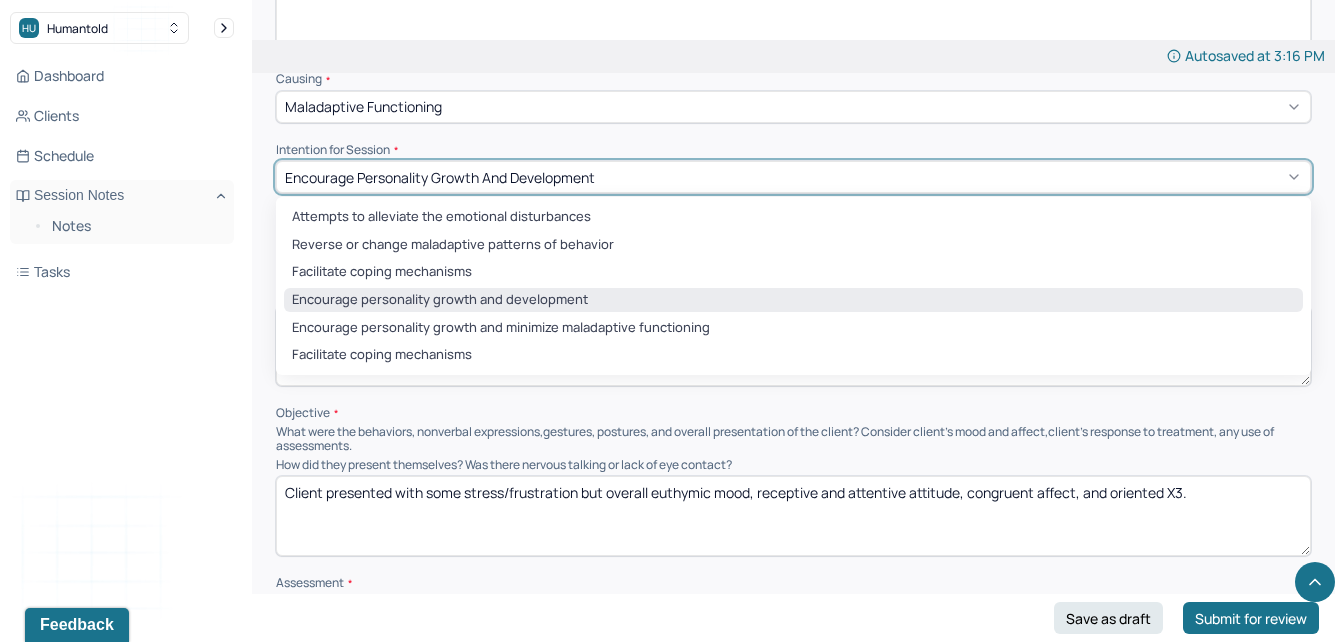 click on "Encourage personality growth and development" at bounding box center (440, 177) 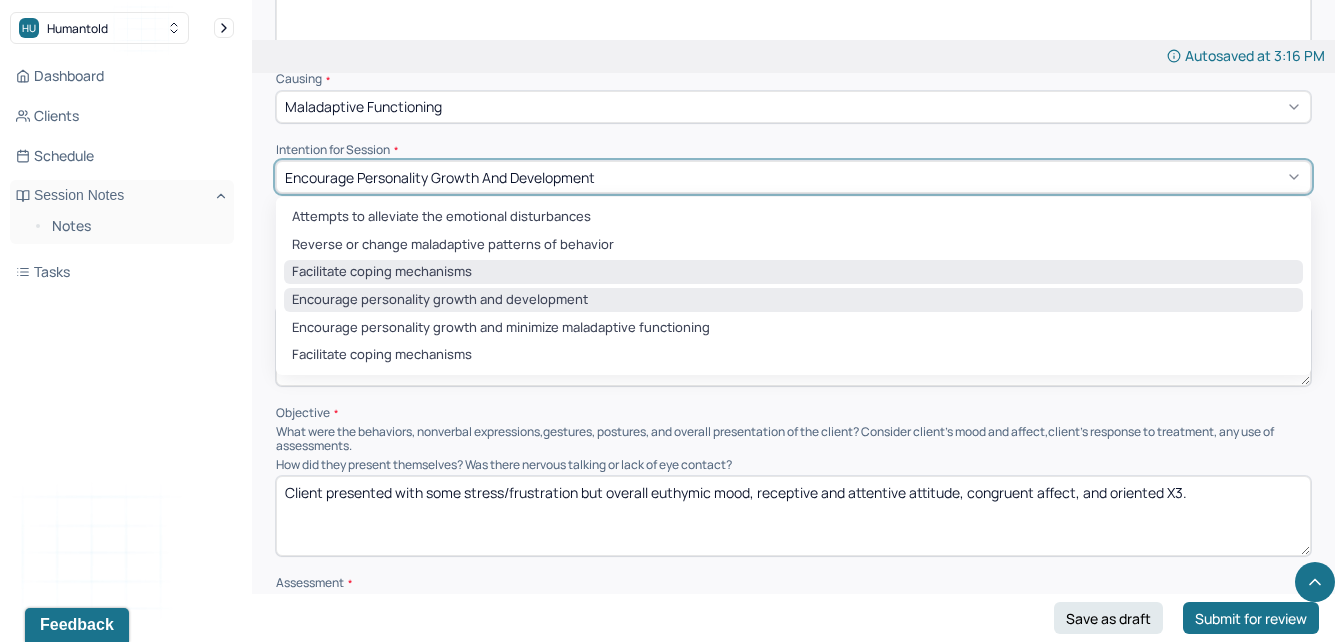 click on "Facilitate coping mechanisms" at bounding box center [793, 272] 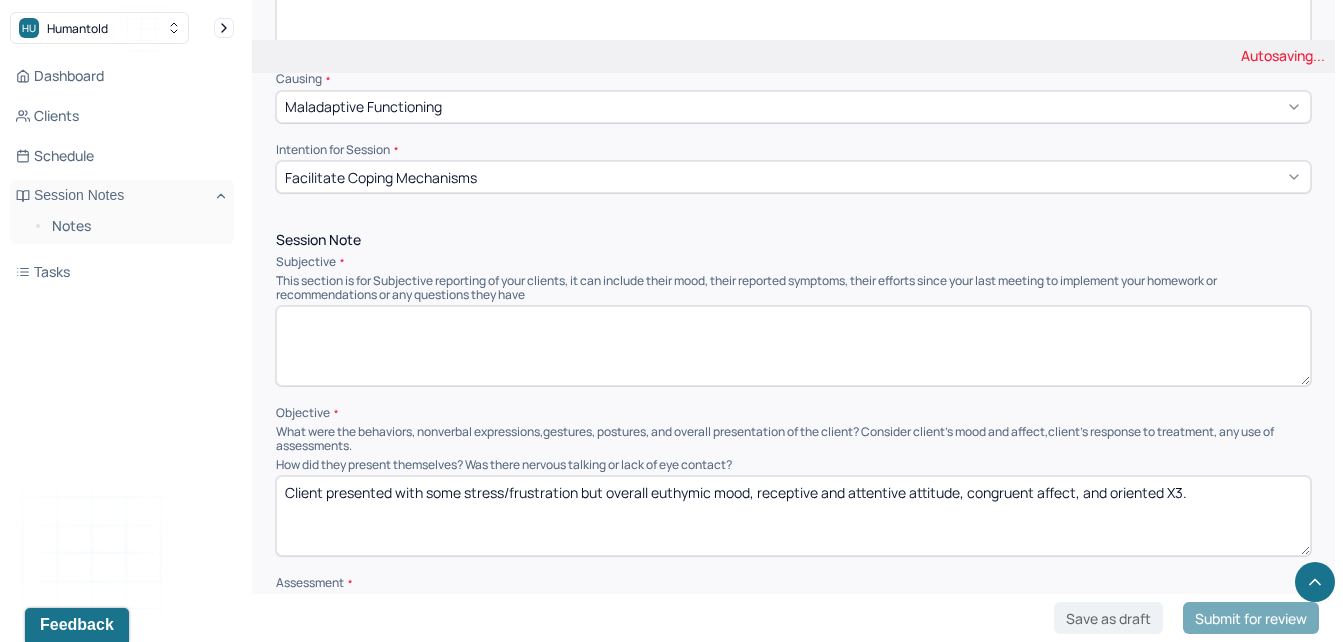 click at bounding box center [793, 346] 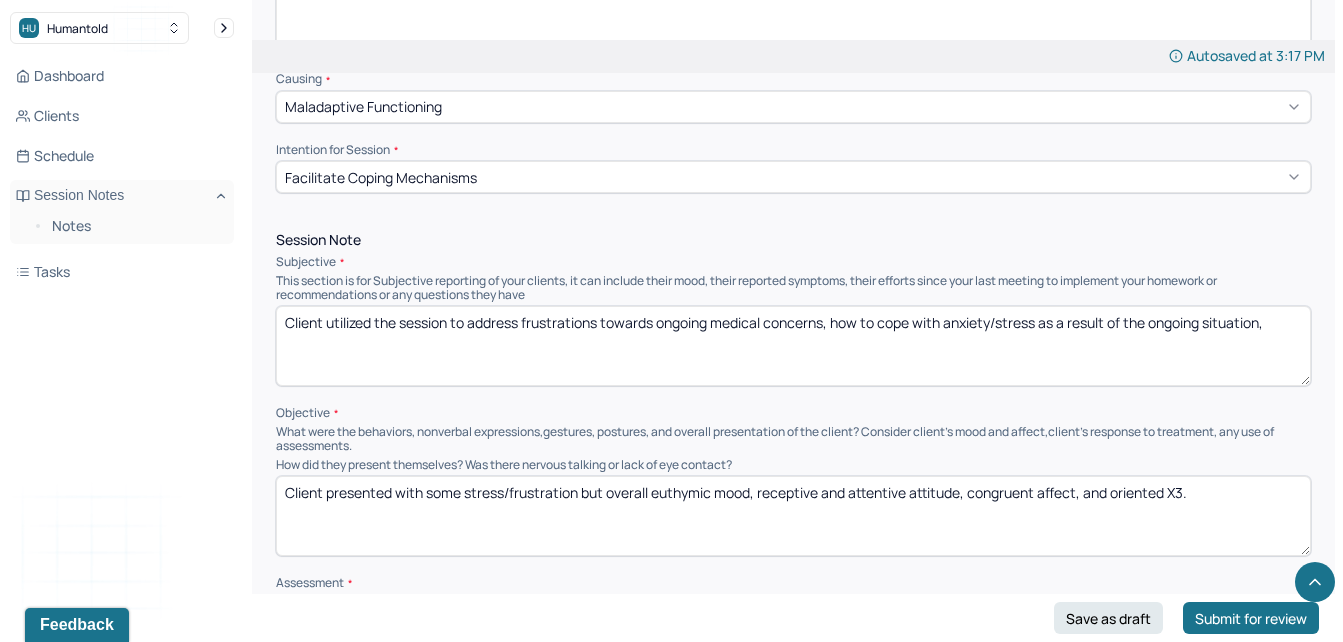 click on "Client utilized the session to address frustrations towards ongoing medical concerns, how to cope with anxiety/stress as a result of the ongoing situation," at bounding box center (793, 346) 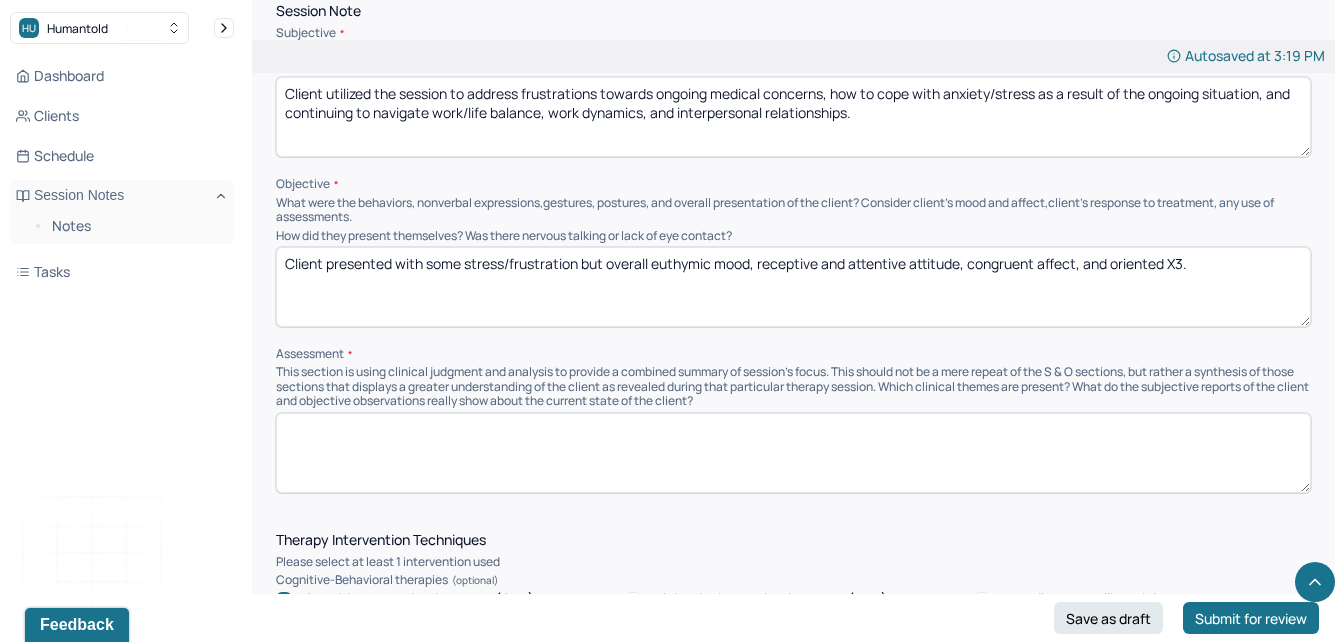scroll, scrollTop: 1235, scrollLeft: 0, axis: vertical 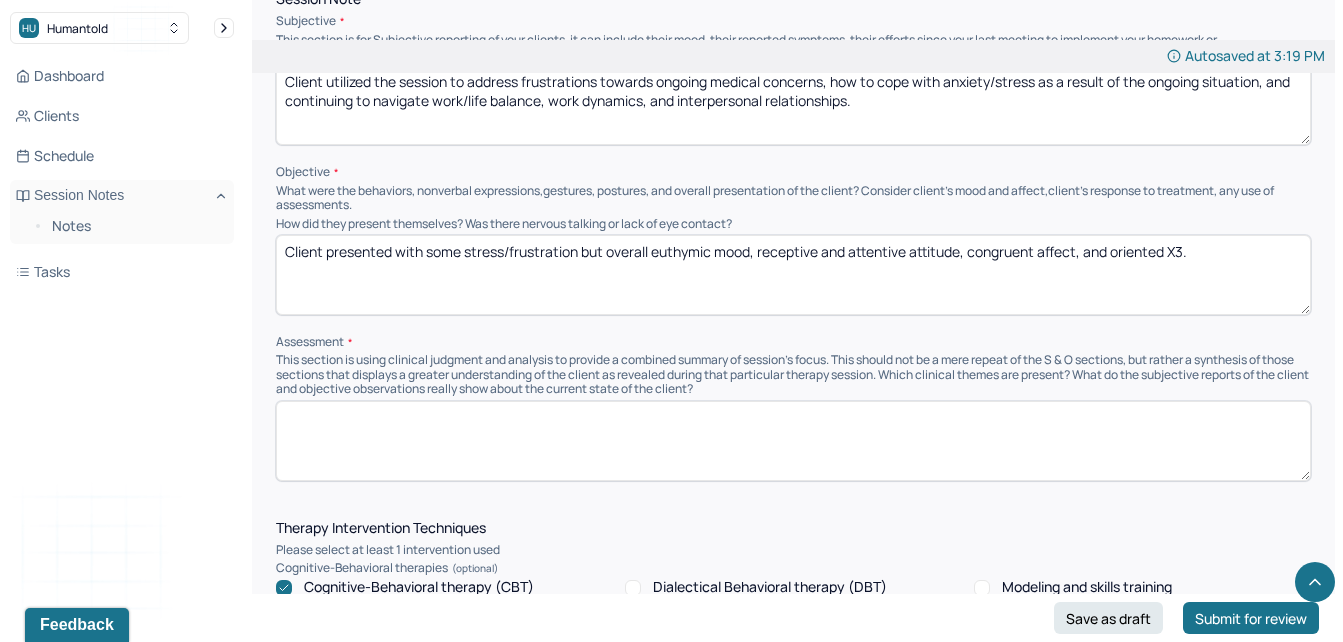 type on "Client utilized the session to address frustrations towards ongoing medical concerns, how to cope with anxiety/stress as a result of the ongoing situation, and continuing to navigate work/life balance, work dynamics, and interpersonal relationships." 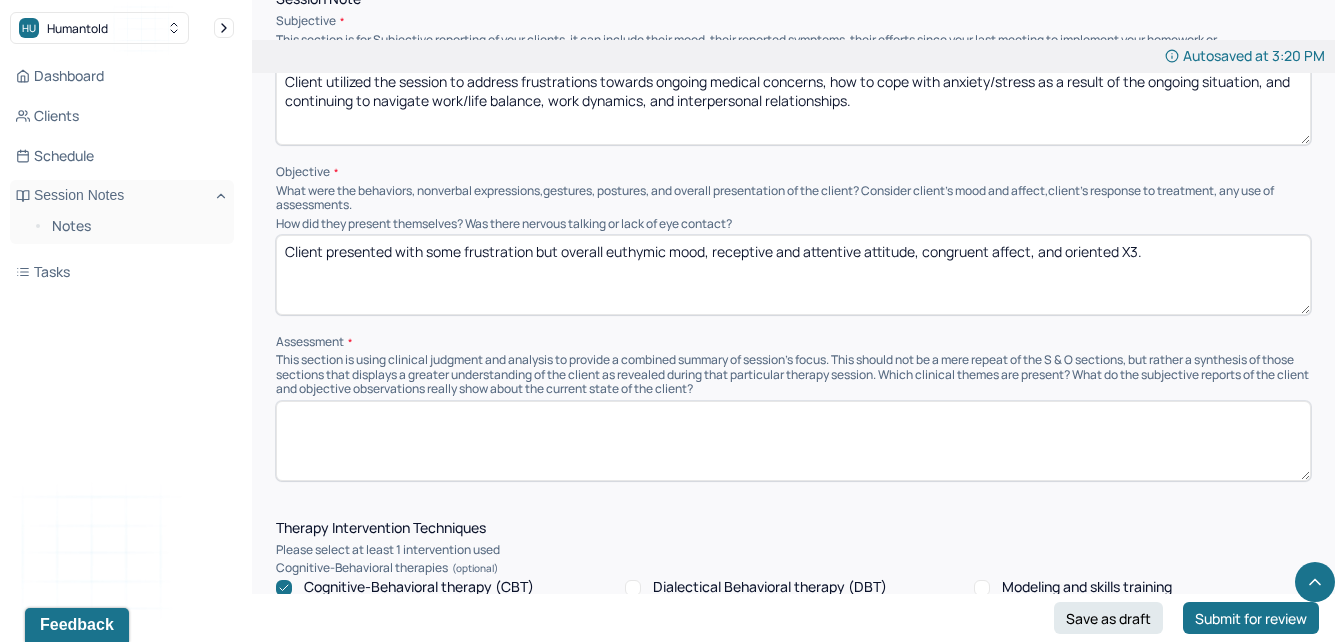 click on "Client presented with some frustration but overall euthymic mood, receptive and attentive attitude, congruent affect, and oriented X3." at bounding box center [793, 275] 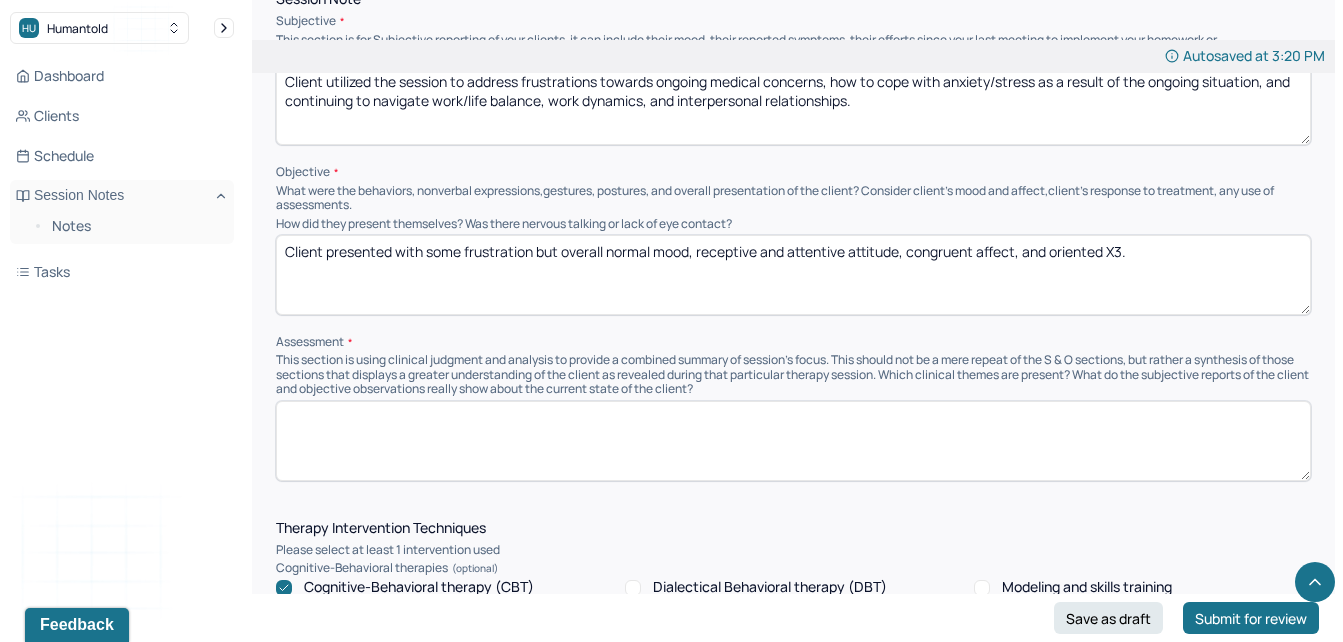 click on "Client presented with some frustration but overall normal od, receptive and attentive attitude, congruent affect, and oriented X3." at bounding box center [793, 275] 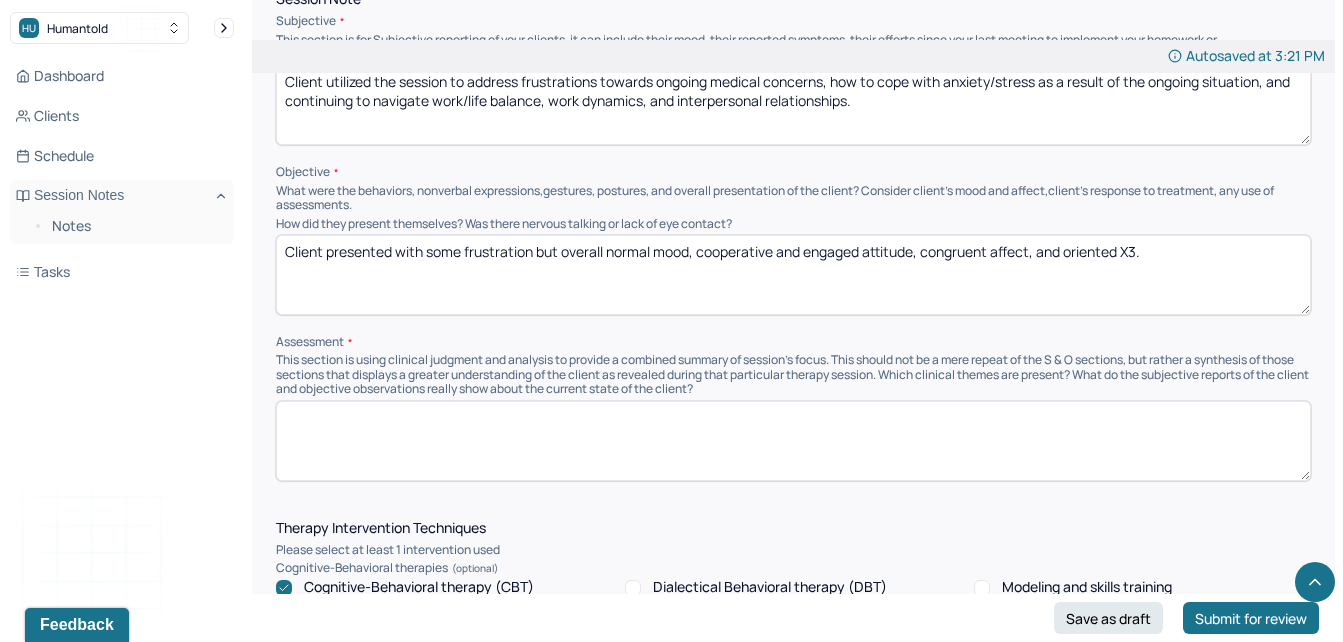 click on "Client presented with some frustration but overall normal mood, cooperative and engaged attitude, congruent affect, and oriented X3." at bounding box center [793, 275] 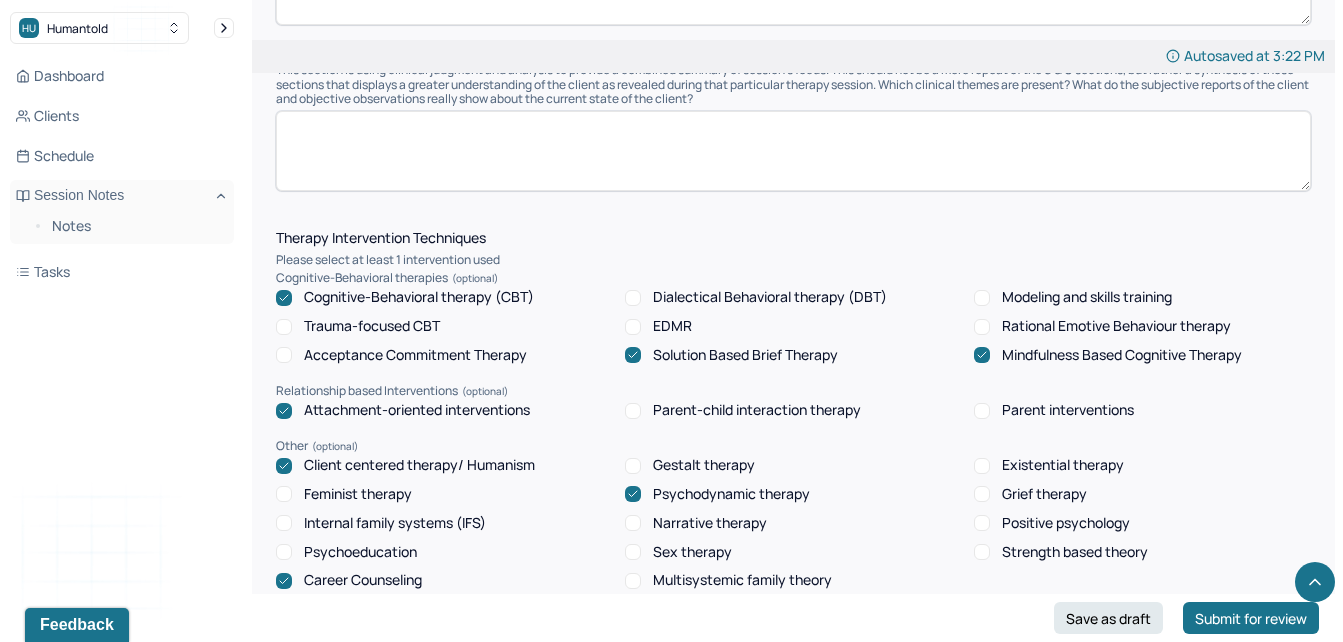 scroll, scrollTop: 1531, scrollLeft: 0, axis: vertical 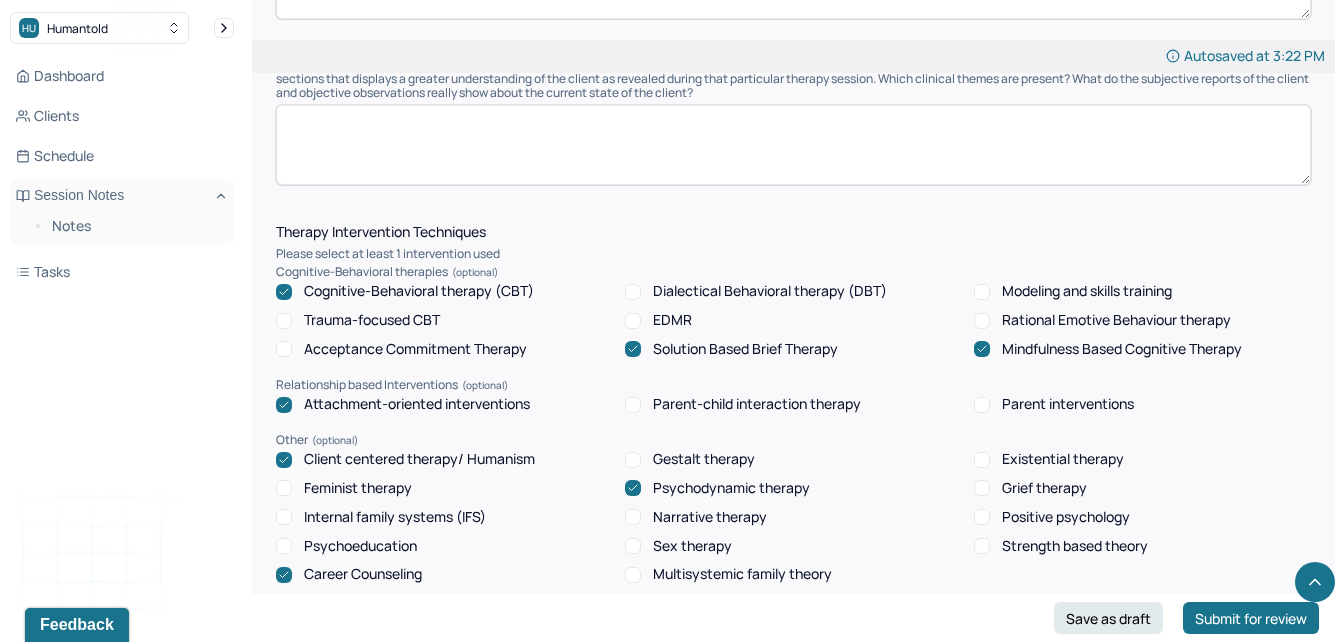 type on "Client presented with some frustration but overall normal mood, cooperative and engaged attitude, full affect, and oriented X3." 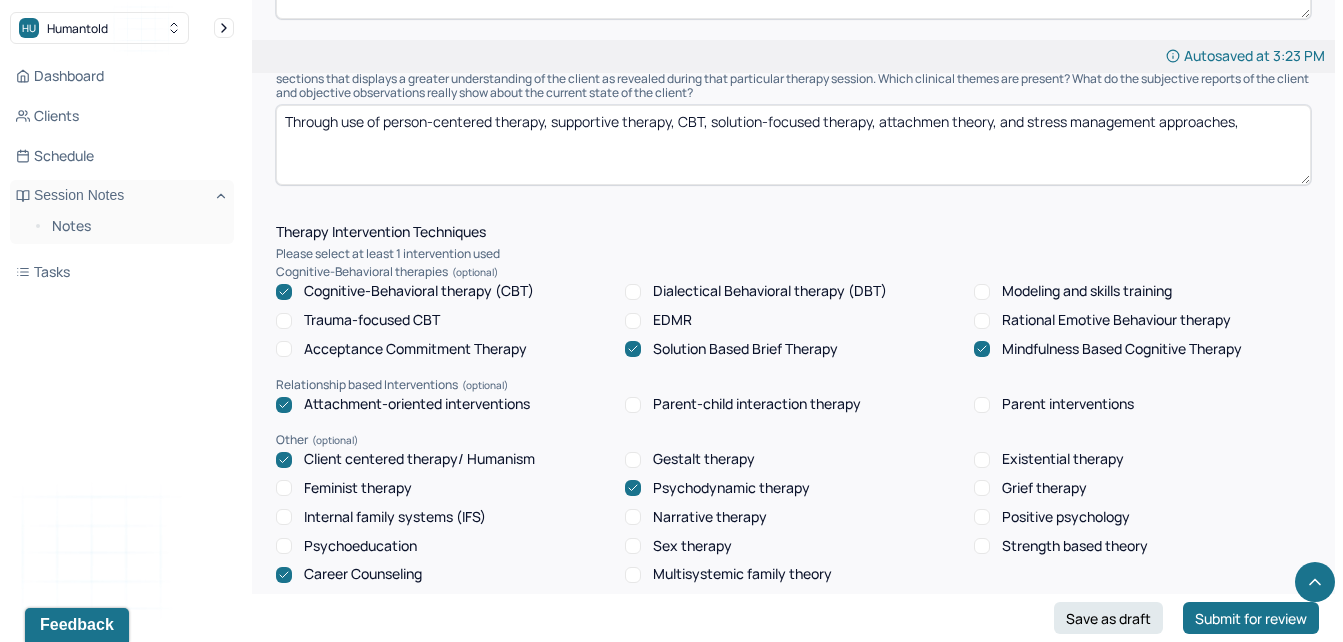 click on "Through use of person-centered therapy, supportive therapy, CBT, solution-focused therapy, attachmen theory, and stress management approaches," at bounding box center [793, 145] 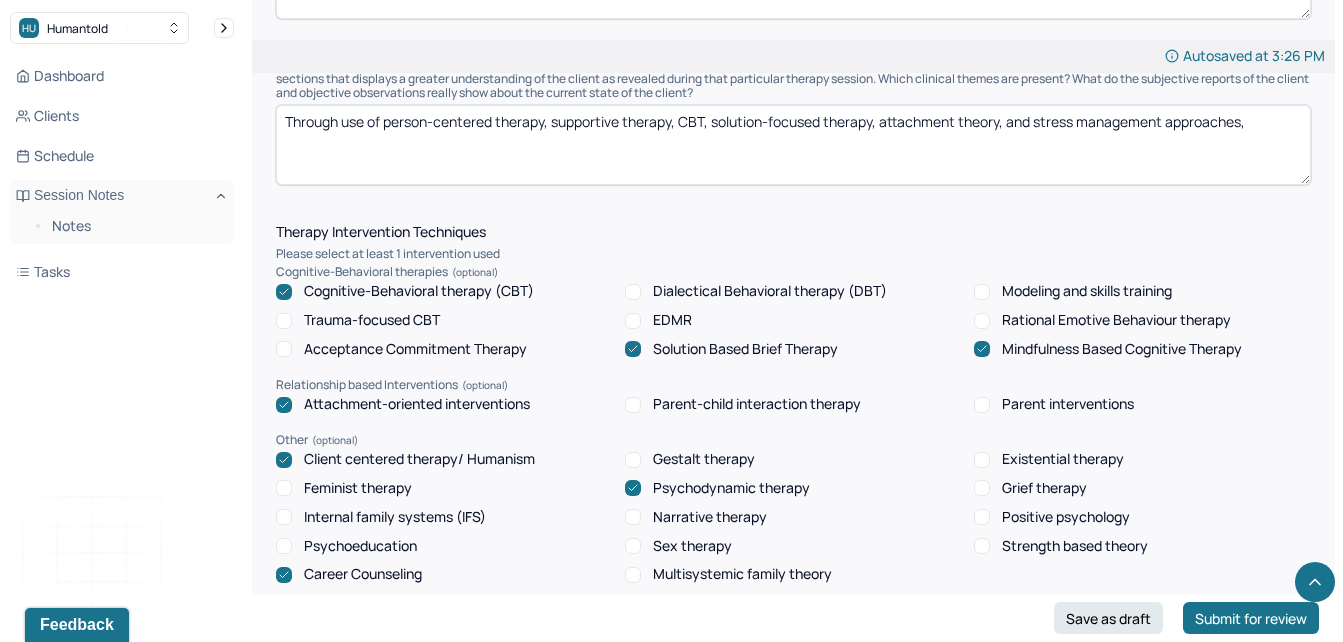 click on "Through use of person-centered therapy, supportive therapy, CBT, solution-focused therapy, attachment theory, and stress management approaches," at bounding box center [793, 145] 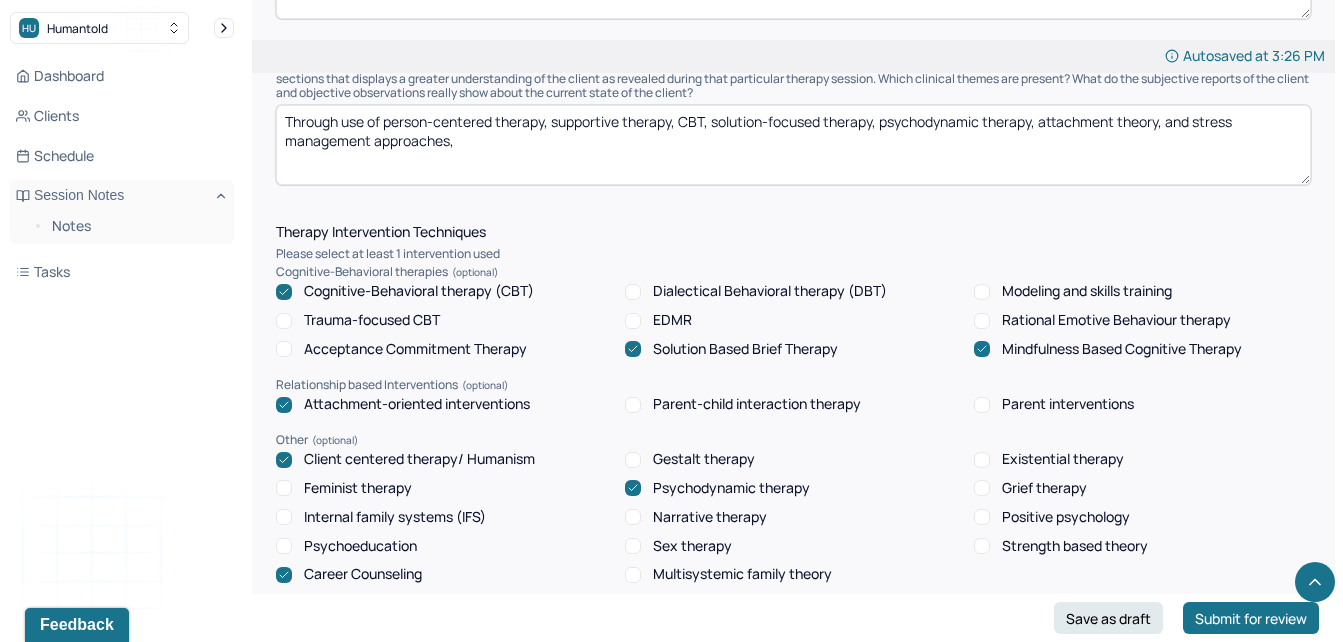 click on "Through use of person-centered therapy, supportive therapy, CBT, solution-focused therapy, psychodynamic therapy, attachment theory, and stress management approaches," at bounding box center [793, 145] 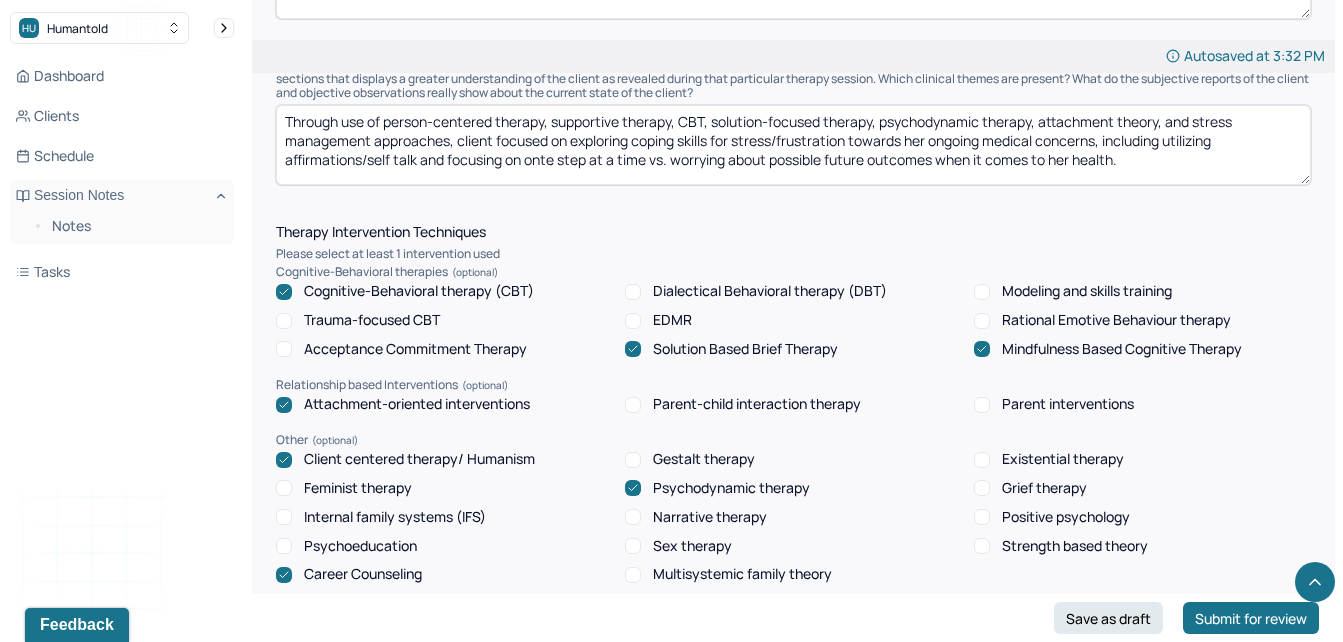 drag, startPoint x: 529, startPoint y: 155, endPoint x: 810, endPoint y: 139, distance: 281.45514 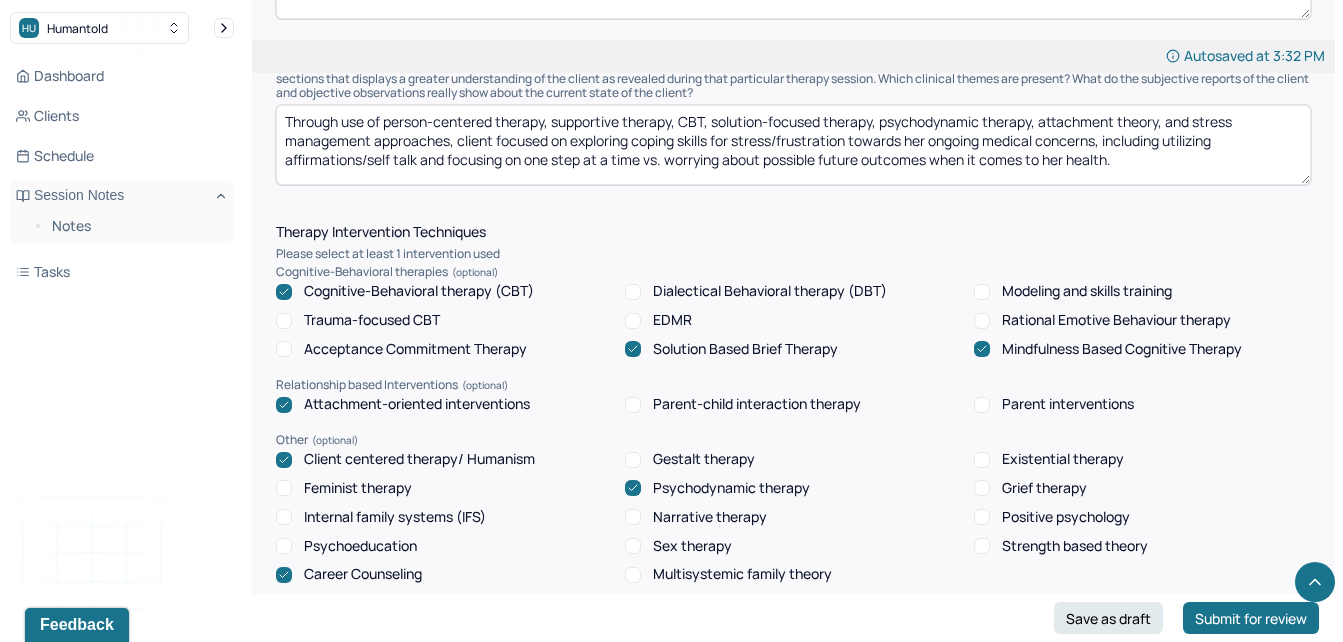 click on "Through use of person-centered therapy, supportive therapy, CBT, solution-focused therapy, psychodynamic therapy, attachment theory, and stress management approaches, client focused on exploring coping skills for stress/frustration towards her ongoing medical concerns, including utilizing affirmations/self talk and focusing on one step at a time vs. worrying about possible future outcomes when it comes to her health." at bounding box center (793, 145) 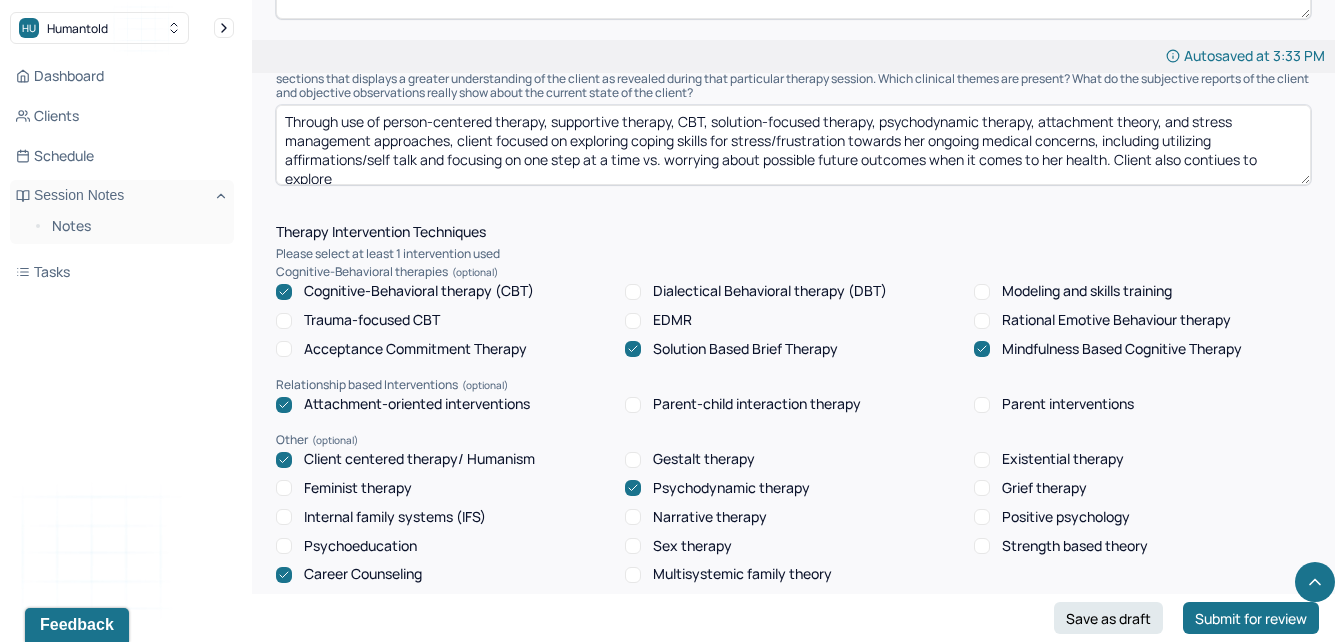 scroll, scrollTop: 4, scrollLeft: 0, axis: vertical 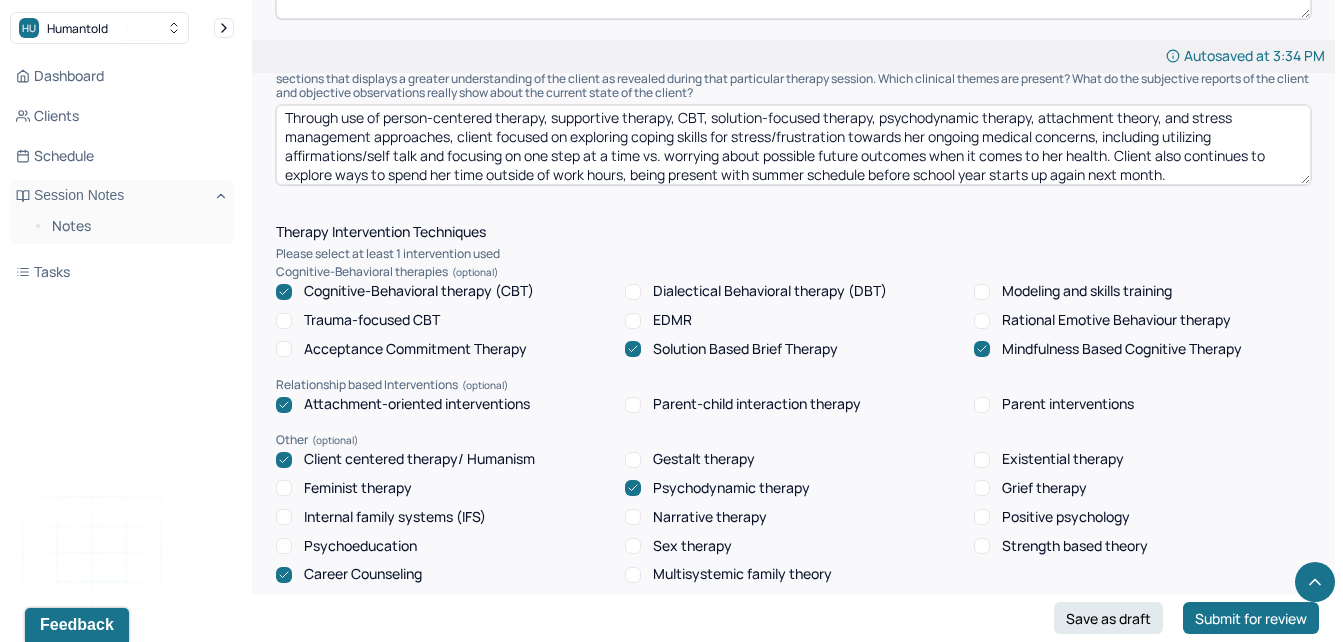 click on "Through use of person-centered therapy, supportive therapy, CBT, solution-focused therapy, psychodynamic therapy, attachment theory, and stress management approaches, client focused on exploring coping skills for stress/frustration towards her ongoing medical concerns, including utilizing affirmations/self talk and focusing on one step at a time vs. worrying about possible future outcomes when it comes to her health. Client also continues to explore ways to spend her time outside of work hours, being present with summer schedule before school year starts up again next month." at bounding box center (793, 145) 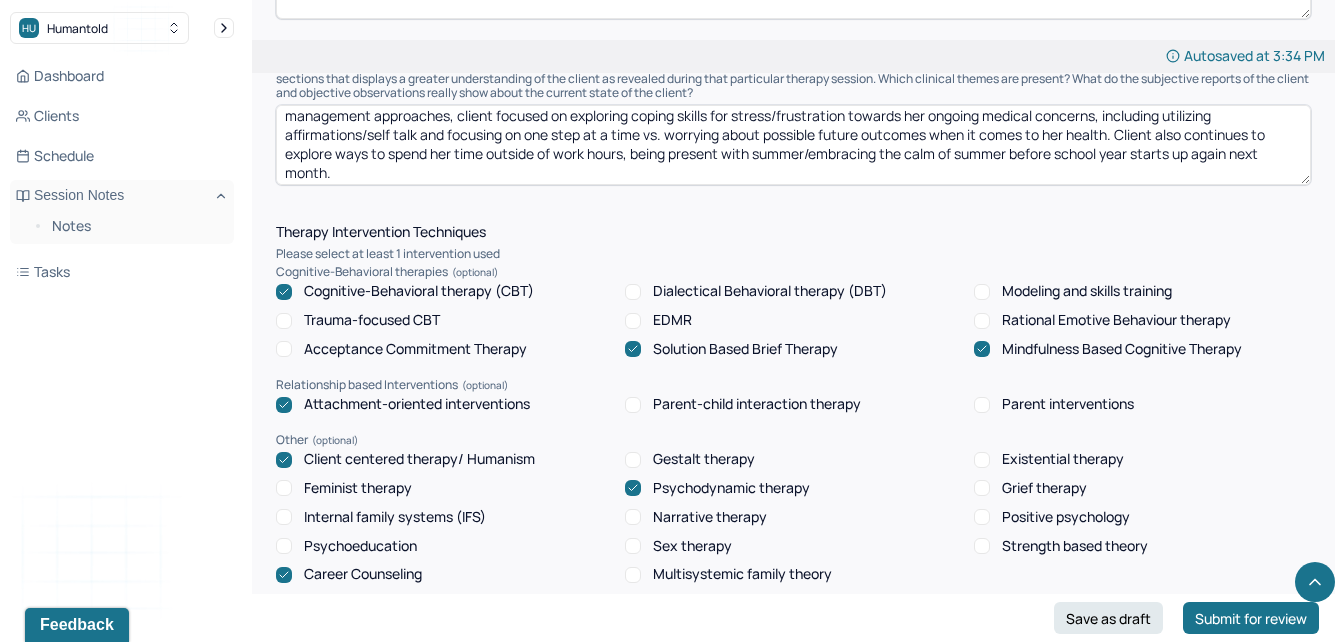scroll, scrollTop: 29, scrollLeft: 0, axis: vertical 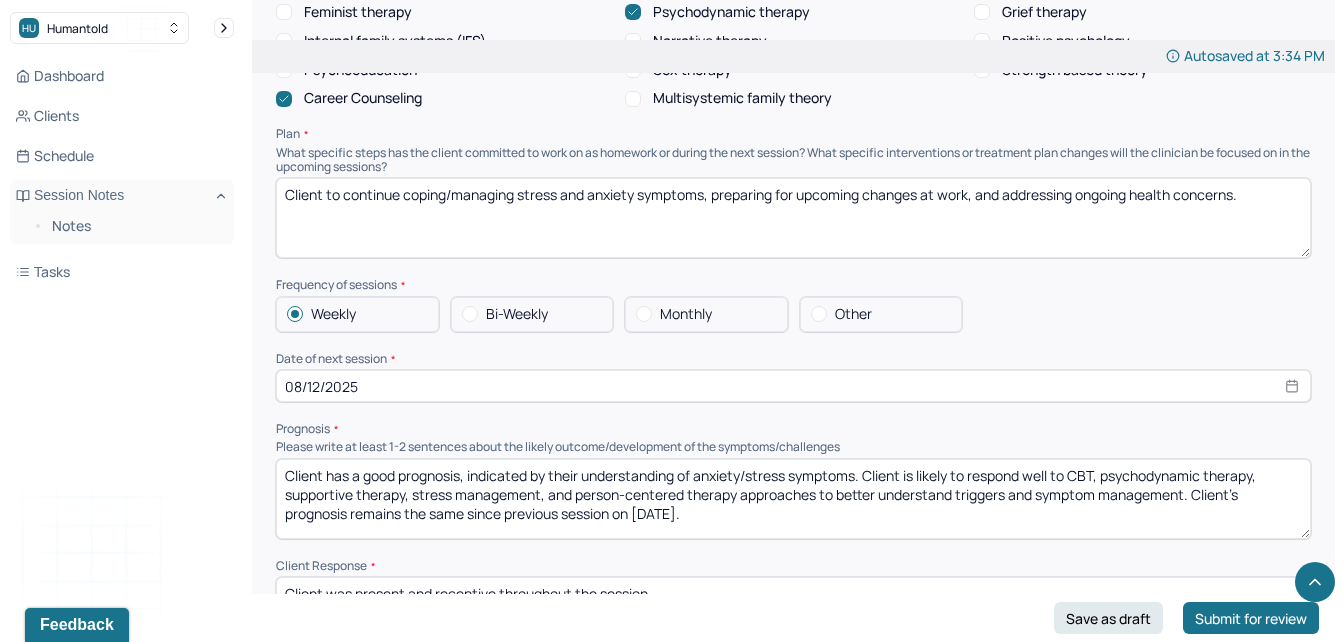 type on "Through use of person-centered therapy, supportive therapy, CBT, solution-focused therapy, psychodynamic therapy, attachment theory, and stress management approaches, client focused on exploring coping skills for stress/frustration towards her ongoing medical concerns, including utilizing affirmations/self talk and focusing on one step at a time vs. worrying about possible future outcomes when it comes to her health. Client also continues to explore ways to spend her time outside of work hours, being present with summer/embracing the calm of summer before school year starts up again next month." 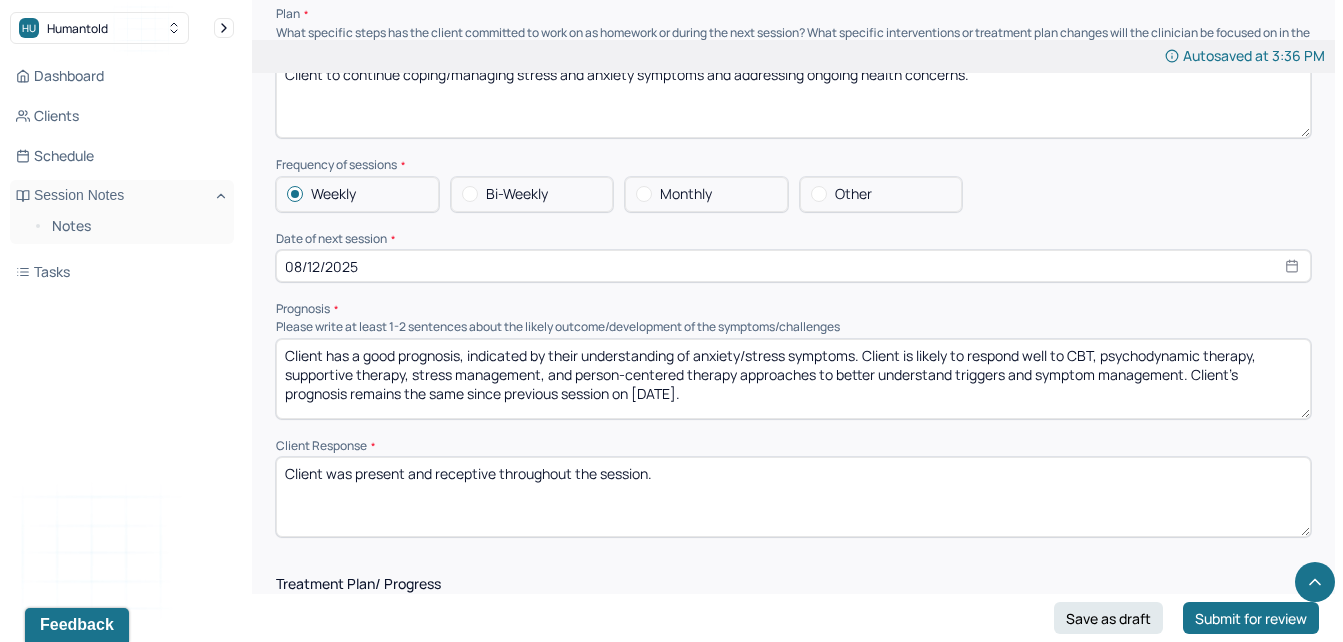 scroll, scrollTop: 2145, scrollLeft: 0, axis: vertical 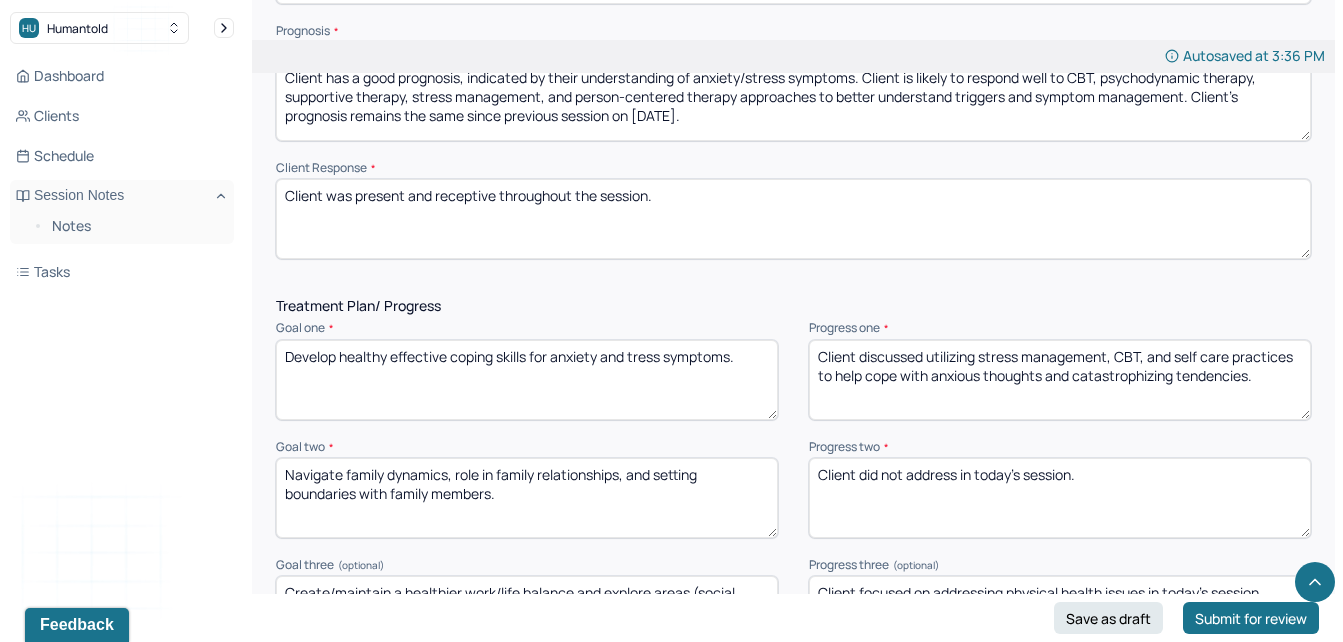type on "Client to continue coping/managing stress and anxiety symptoms and addressing ongoing health concerns." 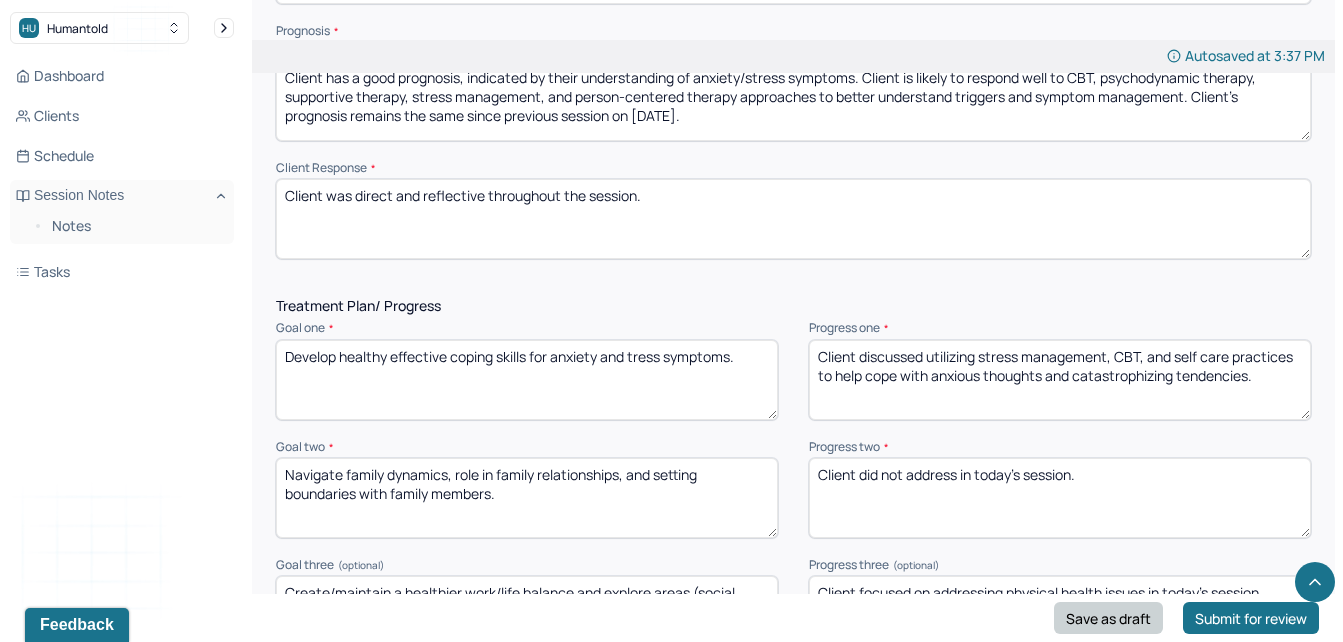 type on "Client was direct and reflective throughout the session." 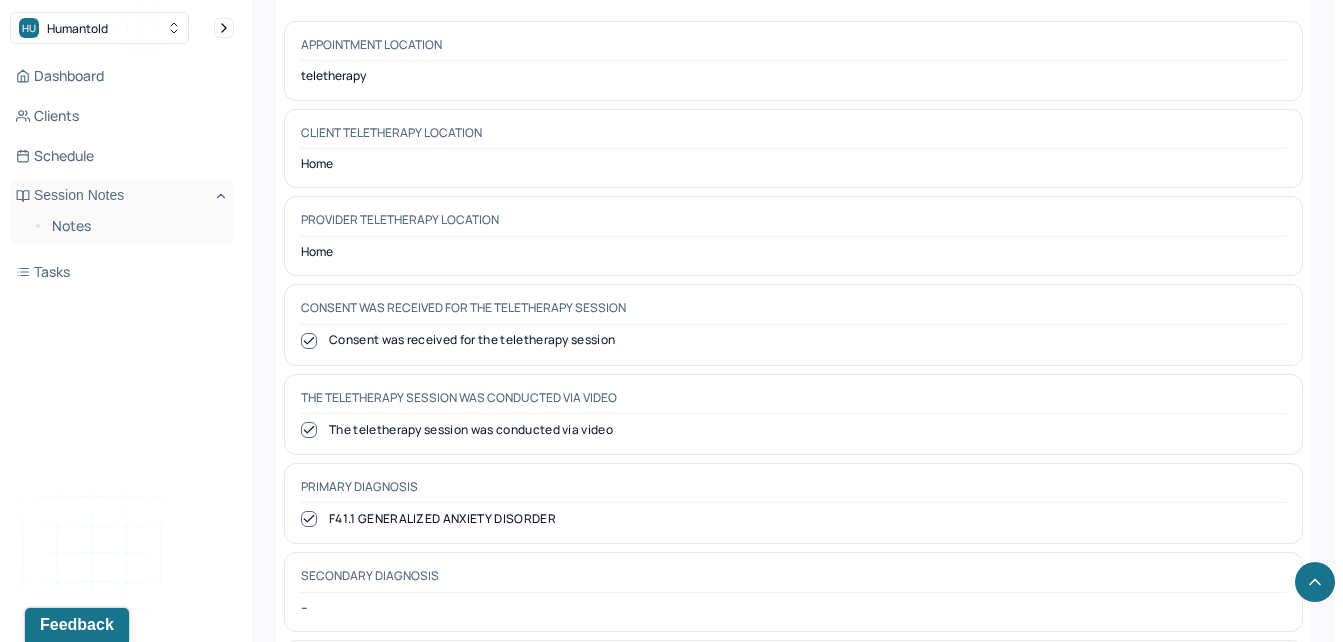 scroll, scrollTop: 2405, scrollLeft: 0, axis: vertical 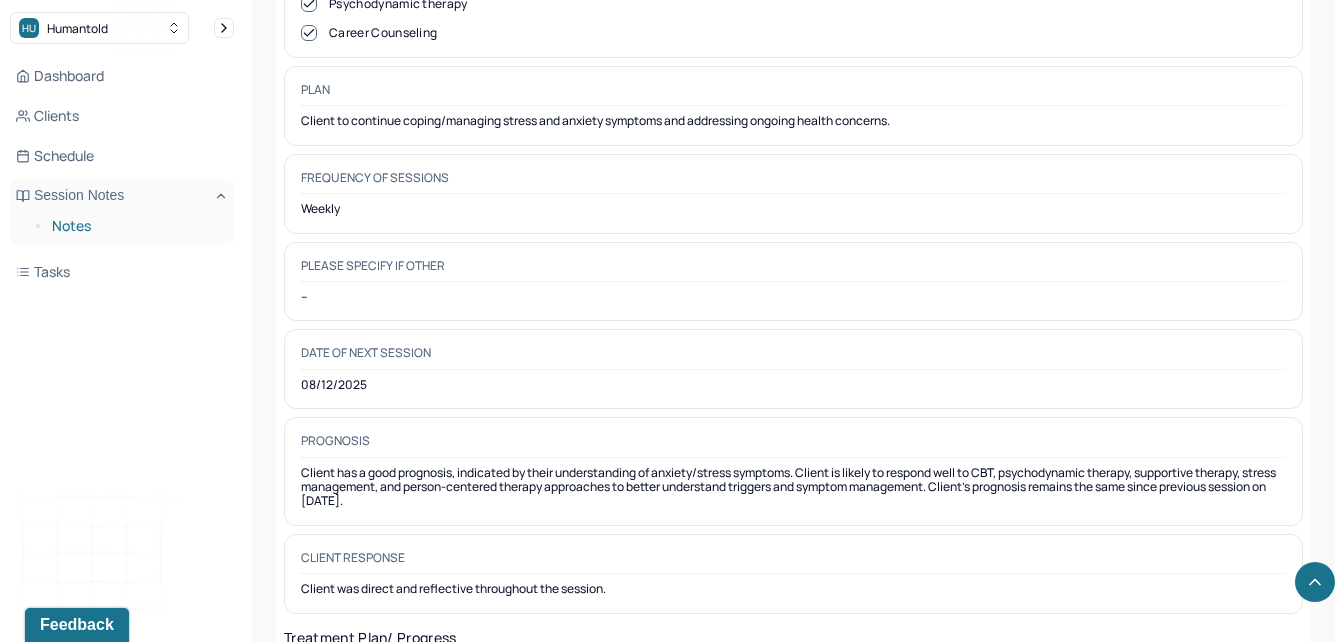click on "Notes" at bounding box center [135, 226] 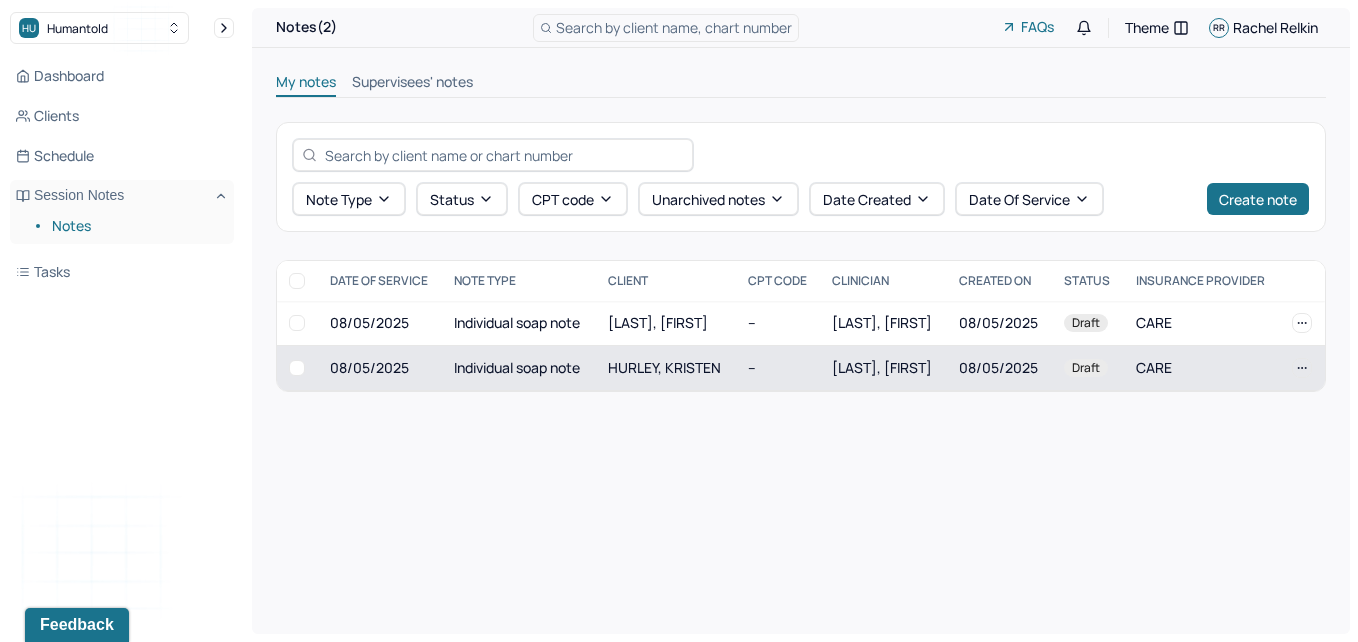 click on "HURLEY, KRISTEN" at bounding box center [664, 367] 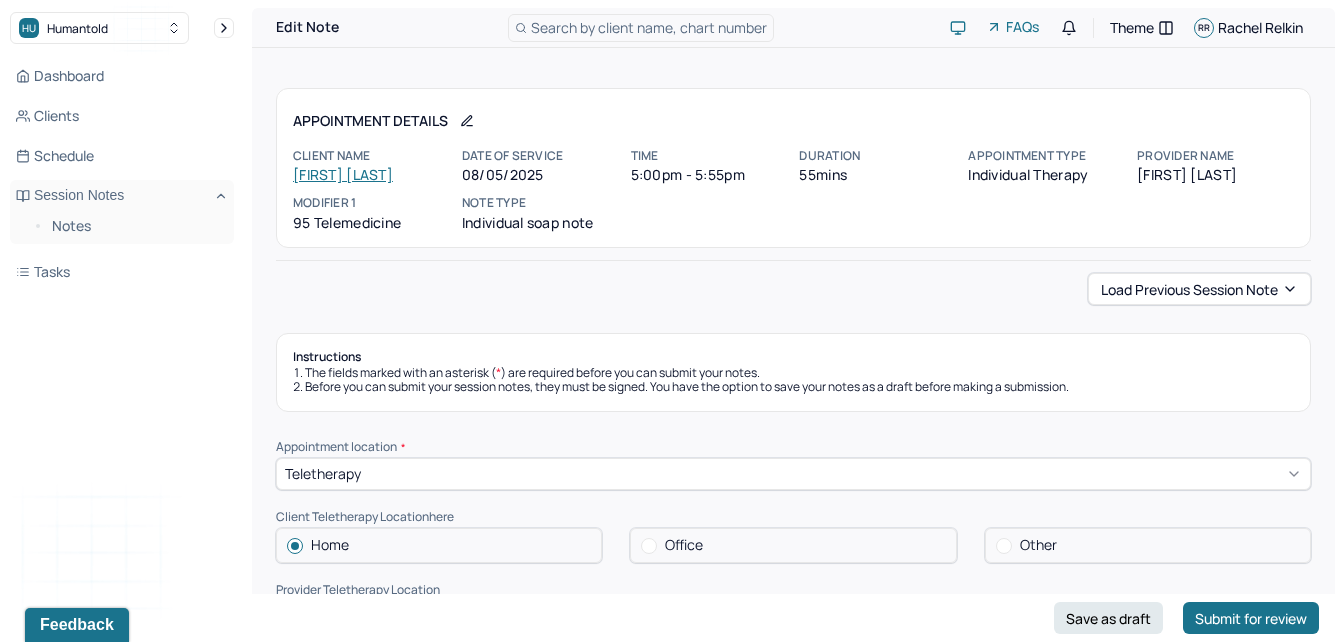 click on "[FIRST] [LAST]" at bounding box center [343, 174] 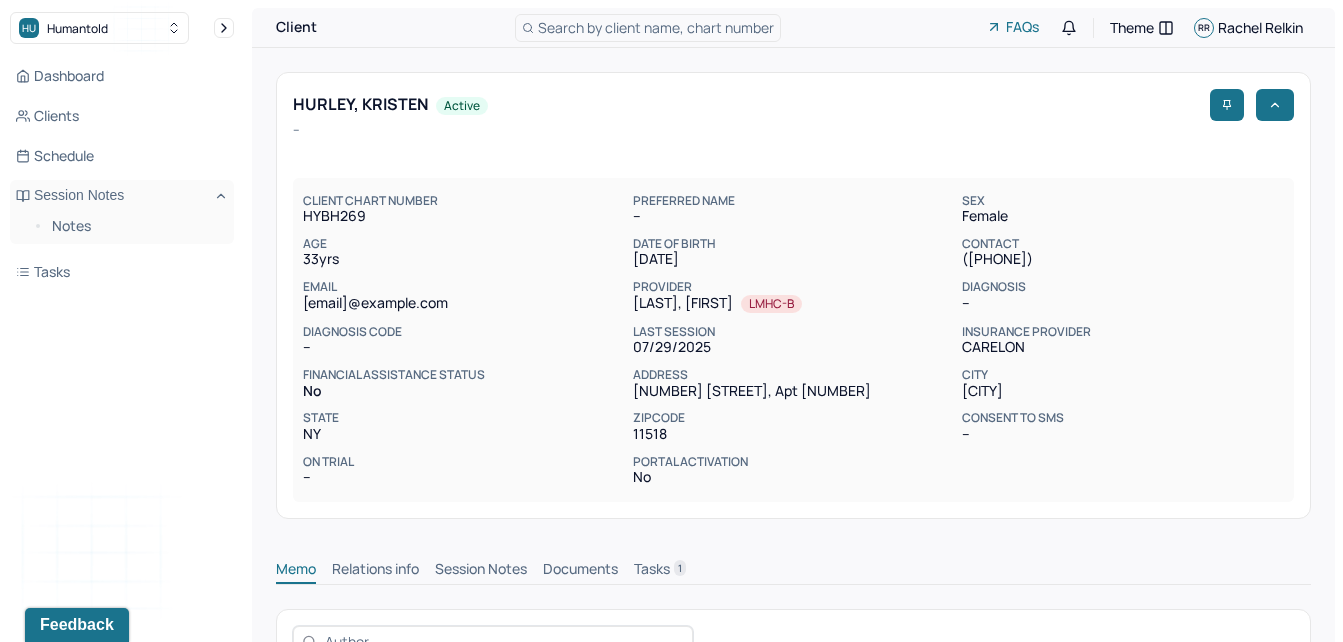click on "Session Notes" at bounding box center [481, 571] 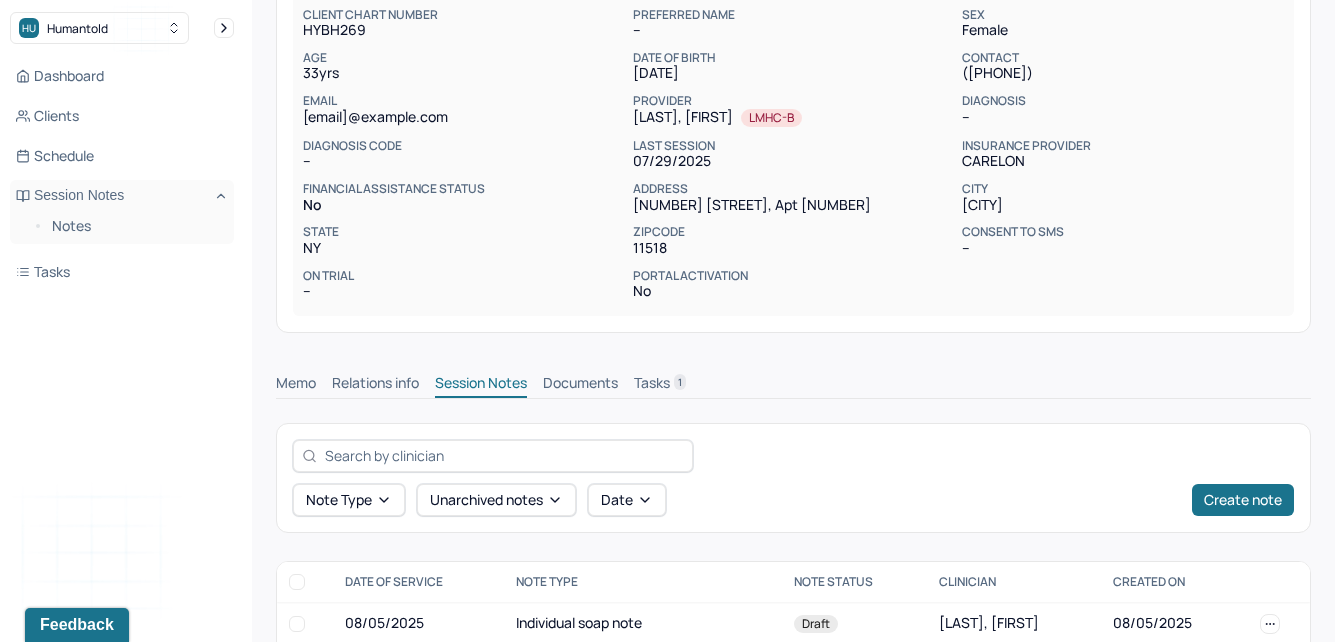 scroll, scrollTop: 371, scrollLeft: 0, axis: vertical 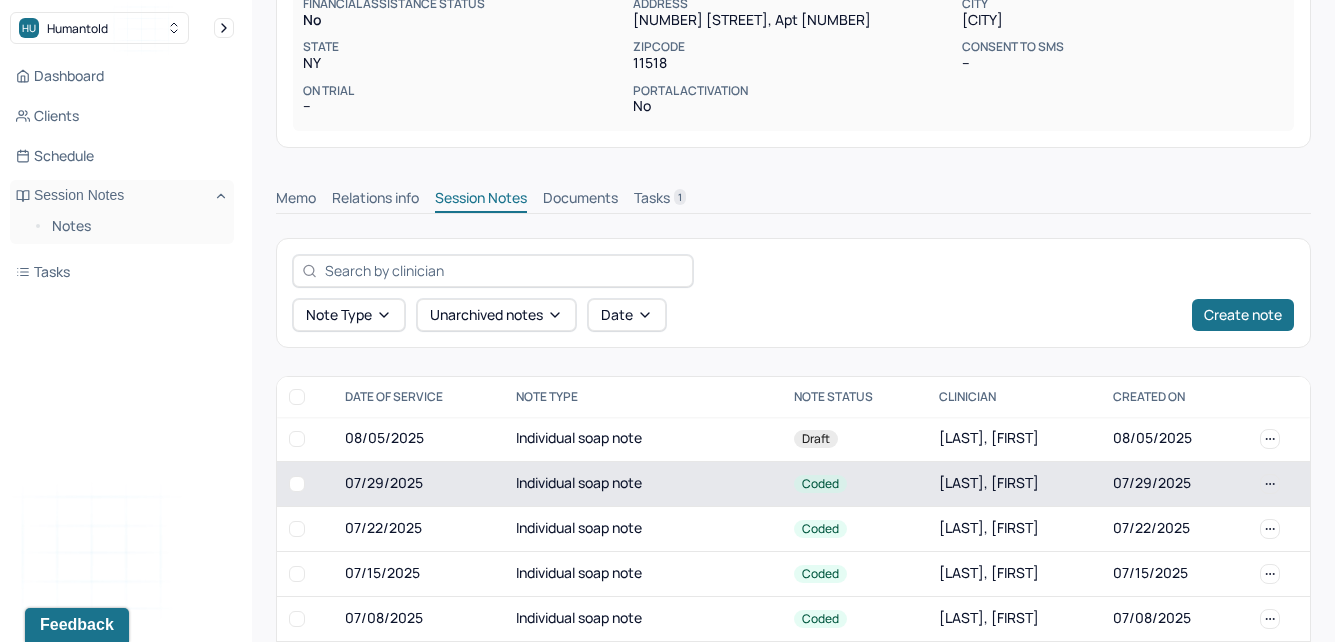 click on "Individual soap note" at bounding box center (643, 483) 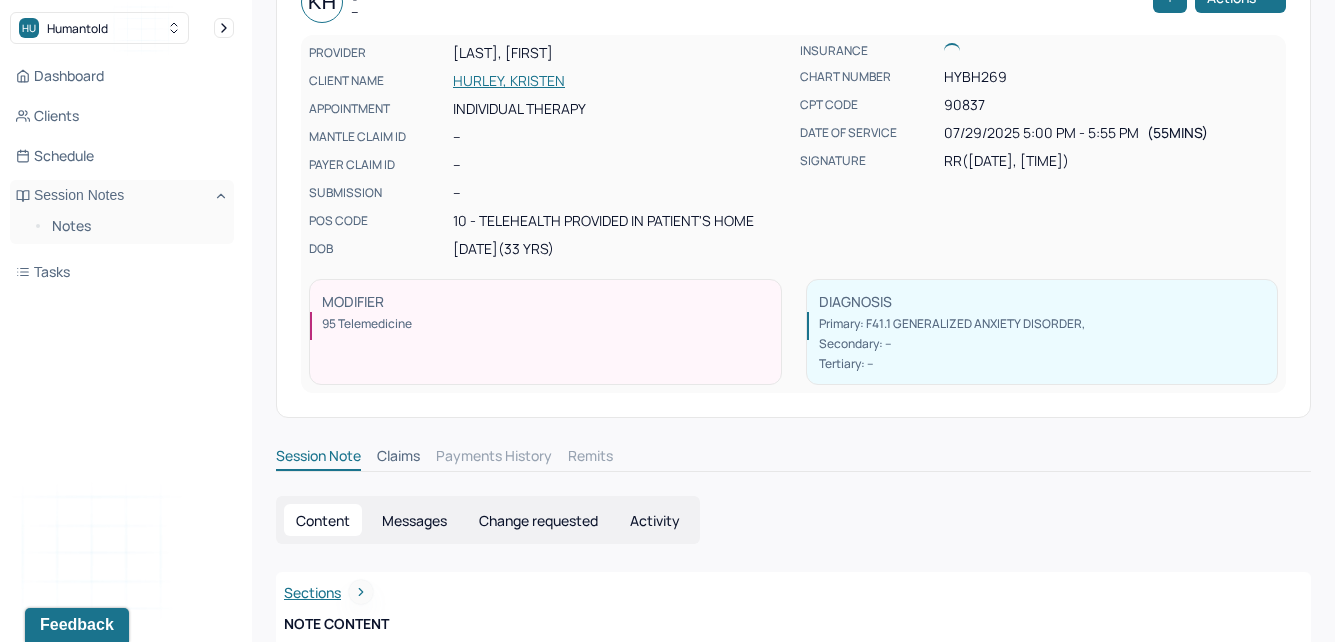 scroll, scrollTop: 371, scrollLeft: 0, axis: vertical 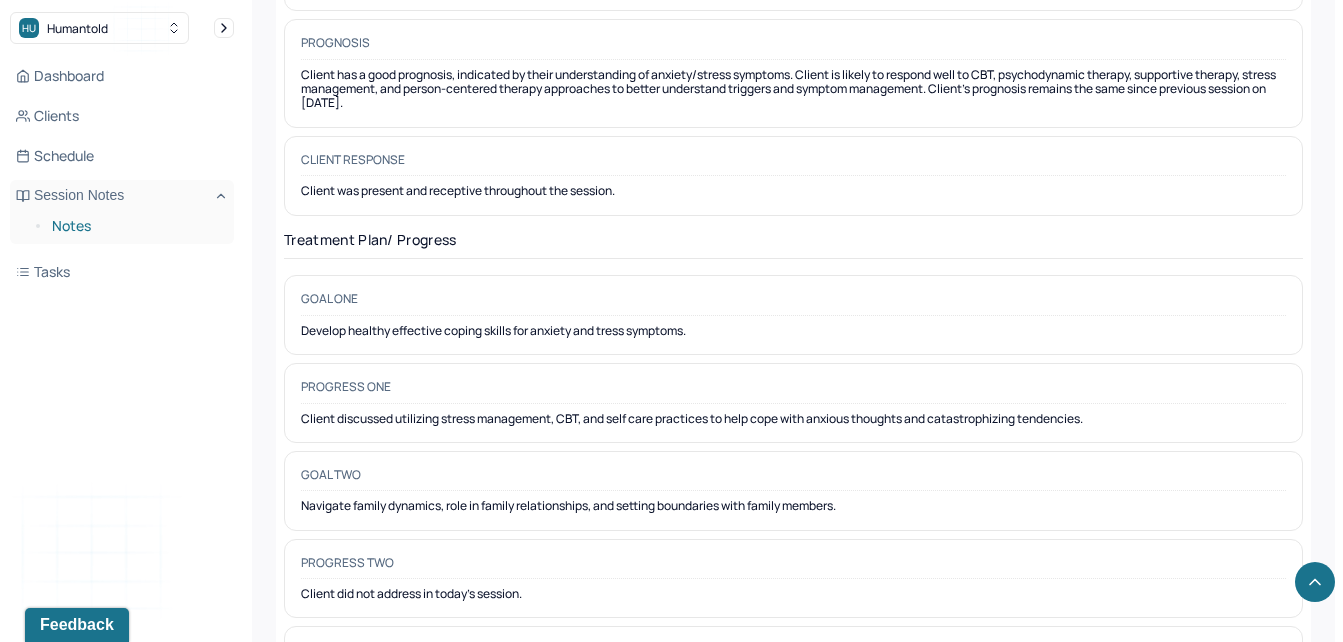click on "Notes" at bounding box center [135, 226] 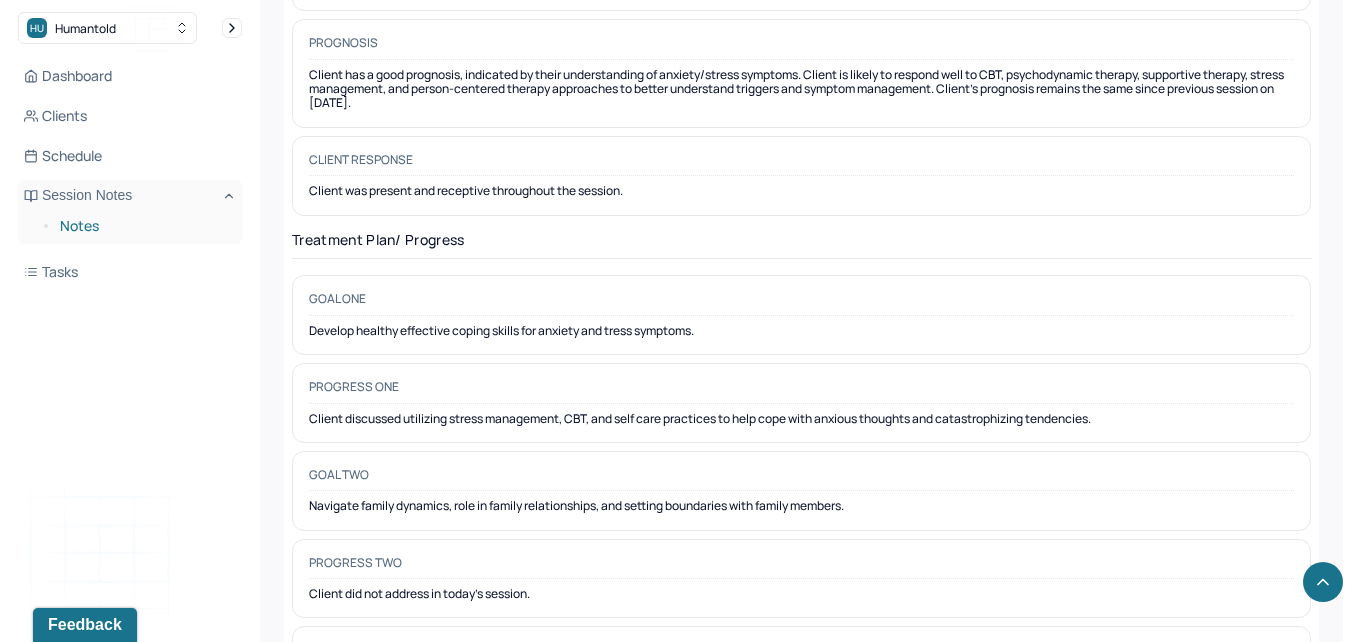 scroll, scrollTop: 0, scrollLeft: 0, axis: both 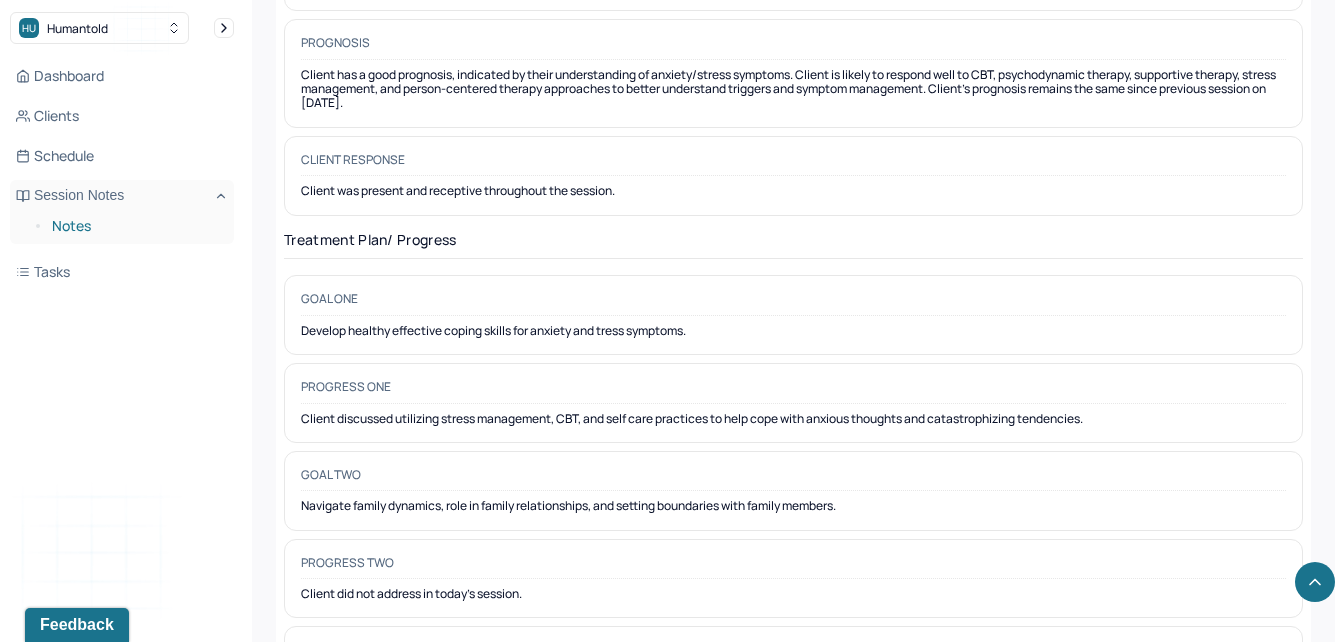 click on "Notes" at bounding box center [135, 226] 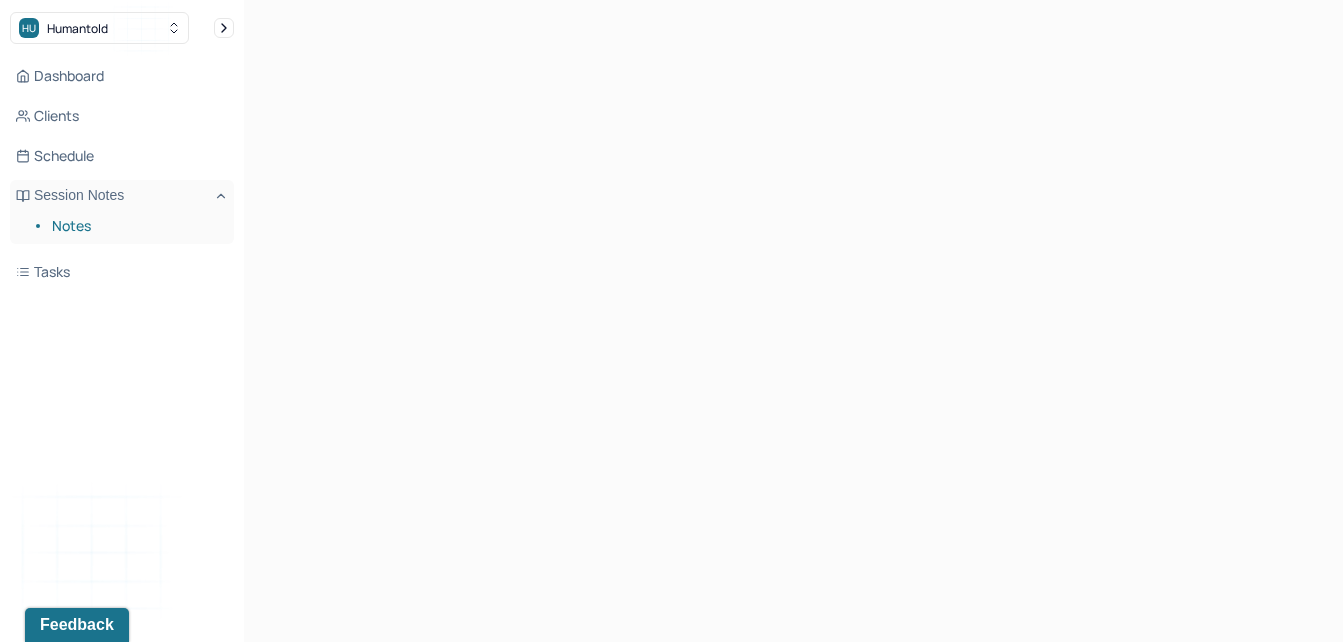 scroll, scrollTop: 0, scrollLeft: 0, axis: both 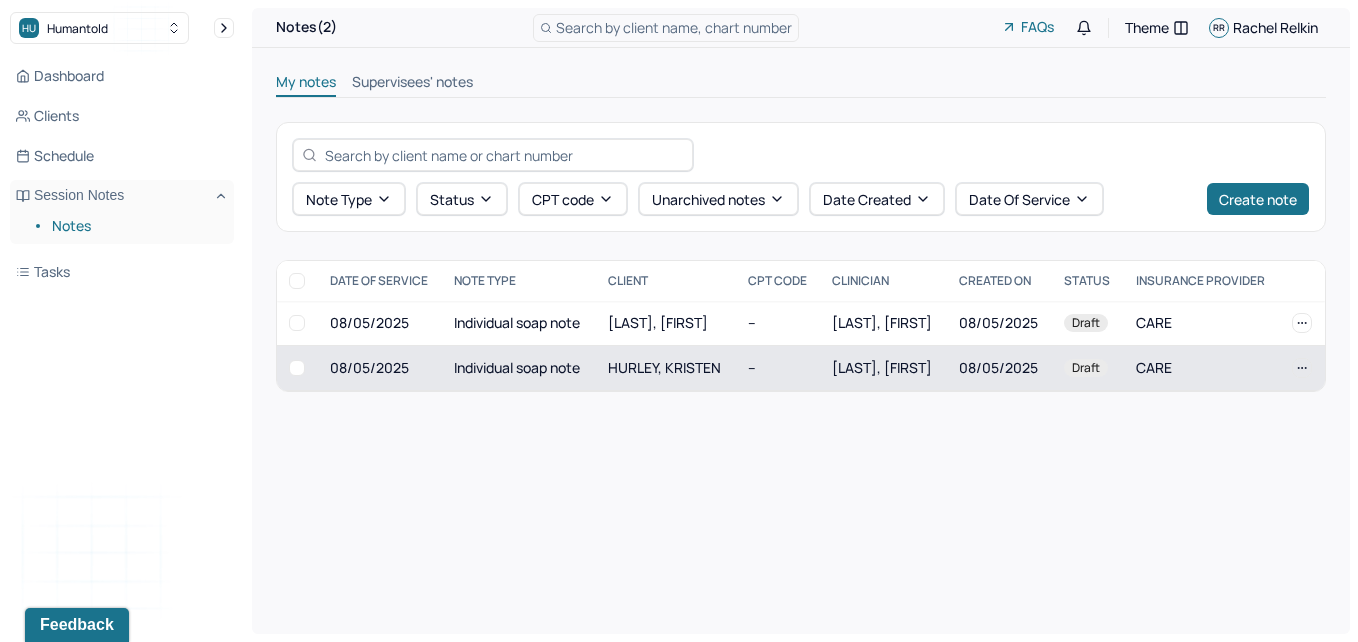 click on "HURLEY, KRISTEN" at bounding box center (666, 368) 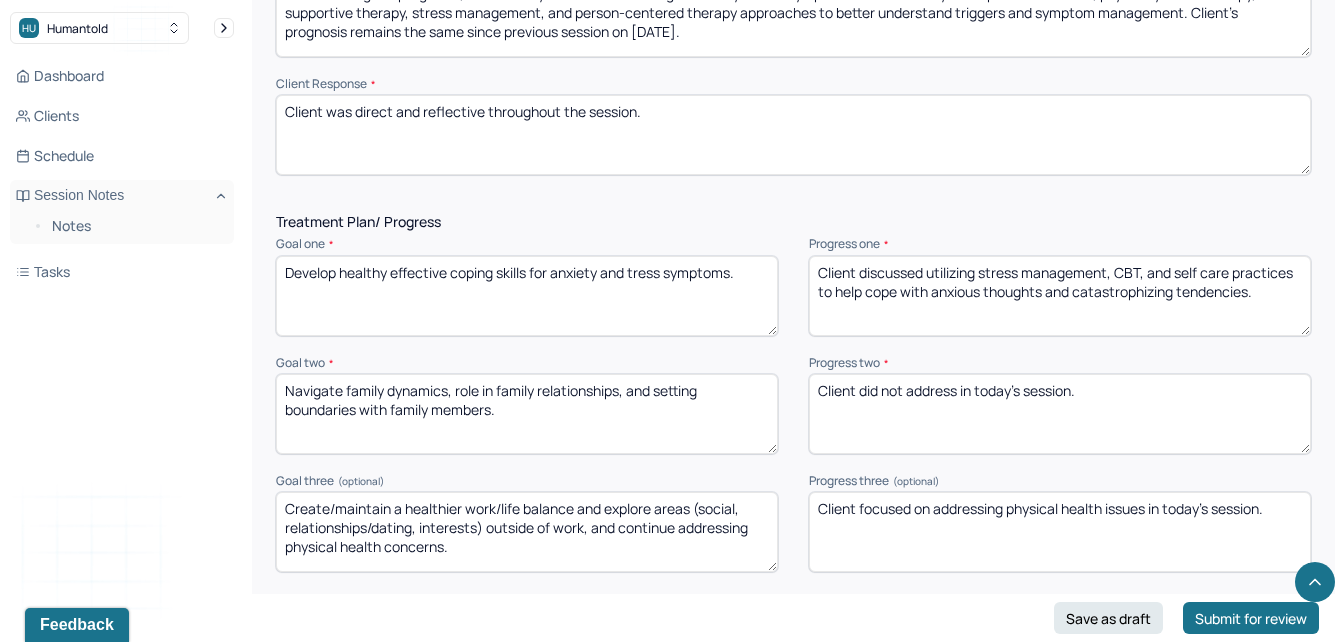 scroll, scrollTop: 2501, scrollLeft: 0, axis: vertical 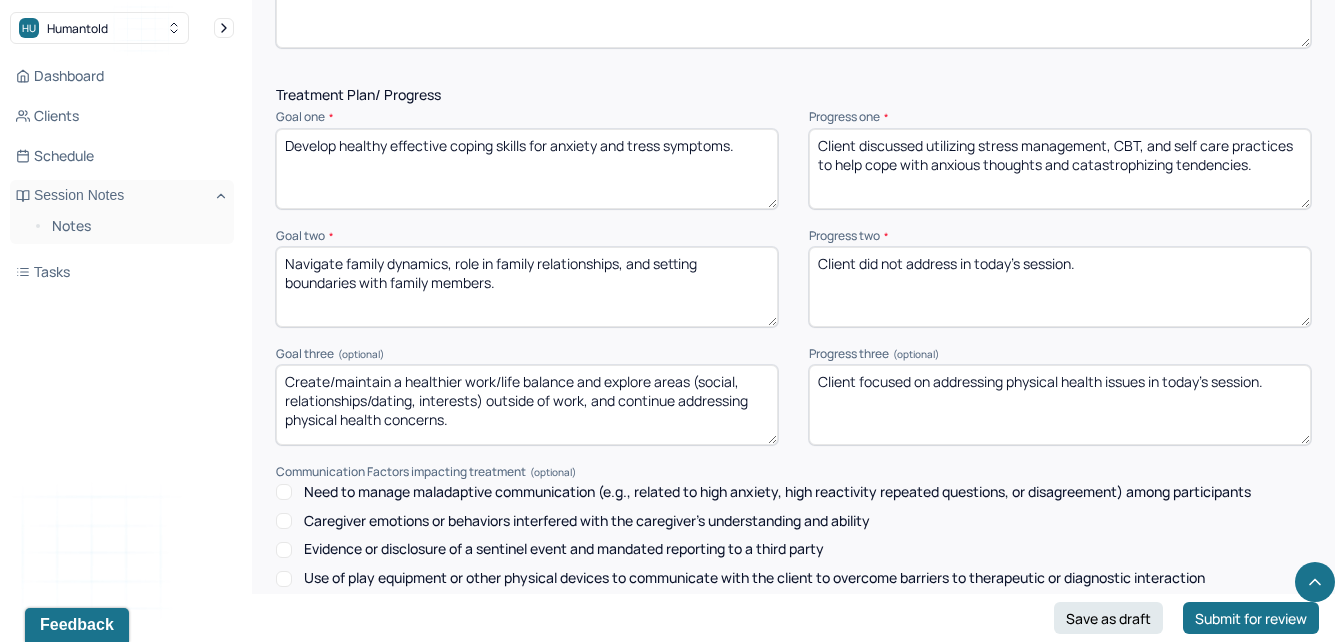 click on "Client discussed utilizing stress management, CBT, and self care practices to help cope with anxious thoughts and catastrophizing tendencies." at bounding box center [1060, 169] 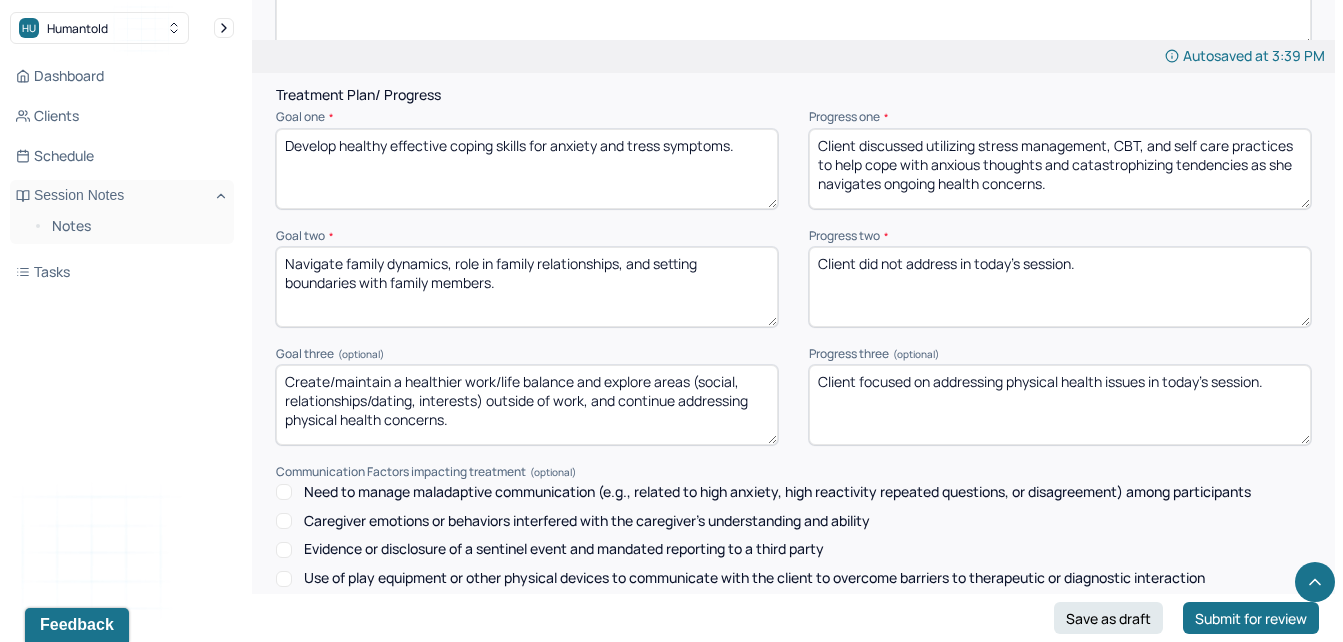 type on "Client discussed utilizing stress management, CBT, and self care practices to help cope with anxious thoughts and catastrophizing tendencies as she navigates ongoing health concerns." 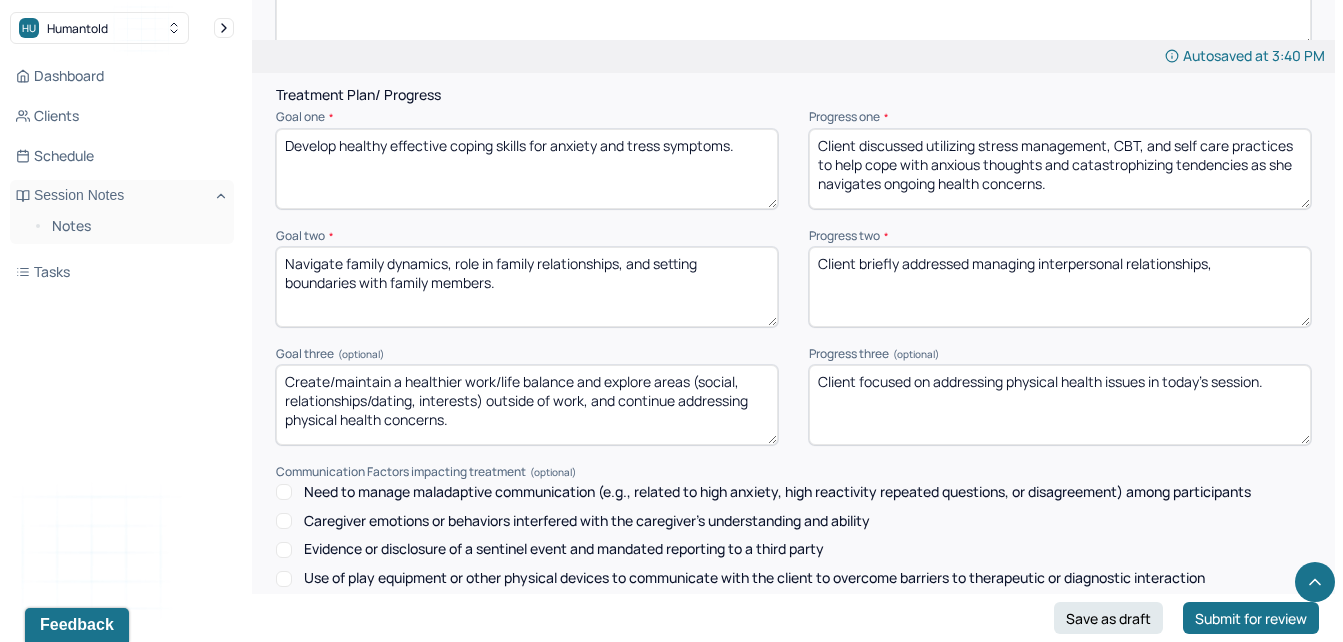 click on "Client briefly addressed managing interpersonal relationships," at bounding box center [1060, 287] 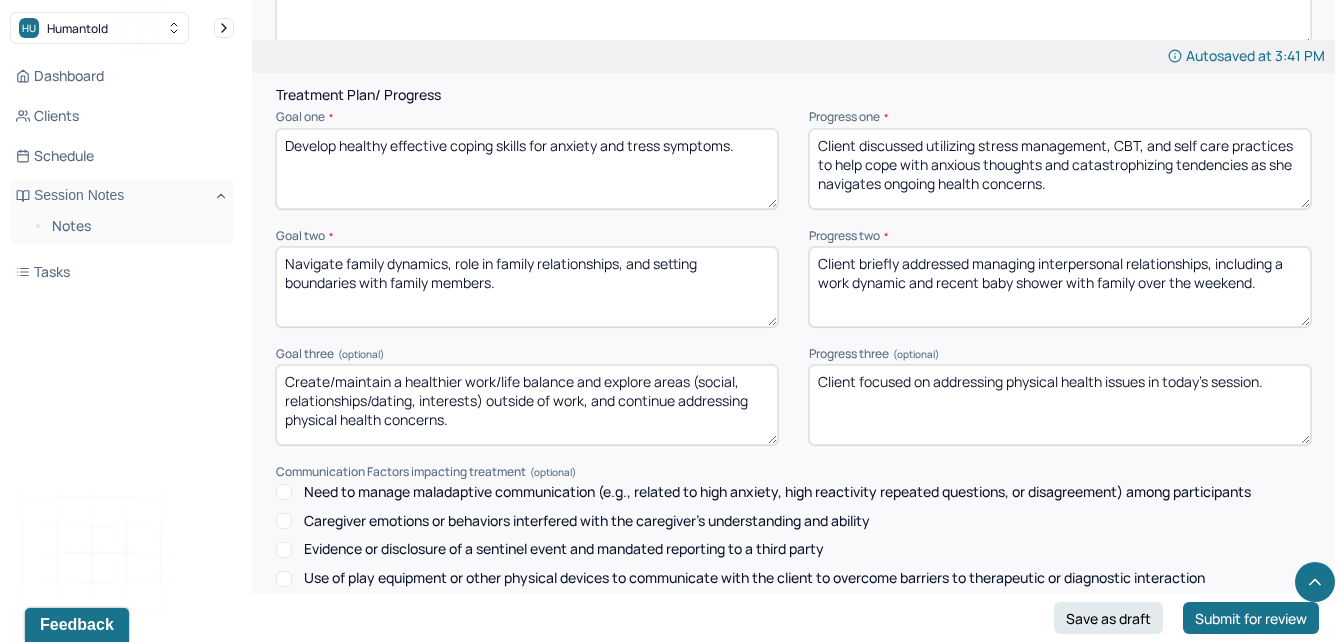 type on "Client briefly addressed managing interpersonal relationships, including a work dynamic and recent baby shower with family over the weekend." 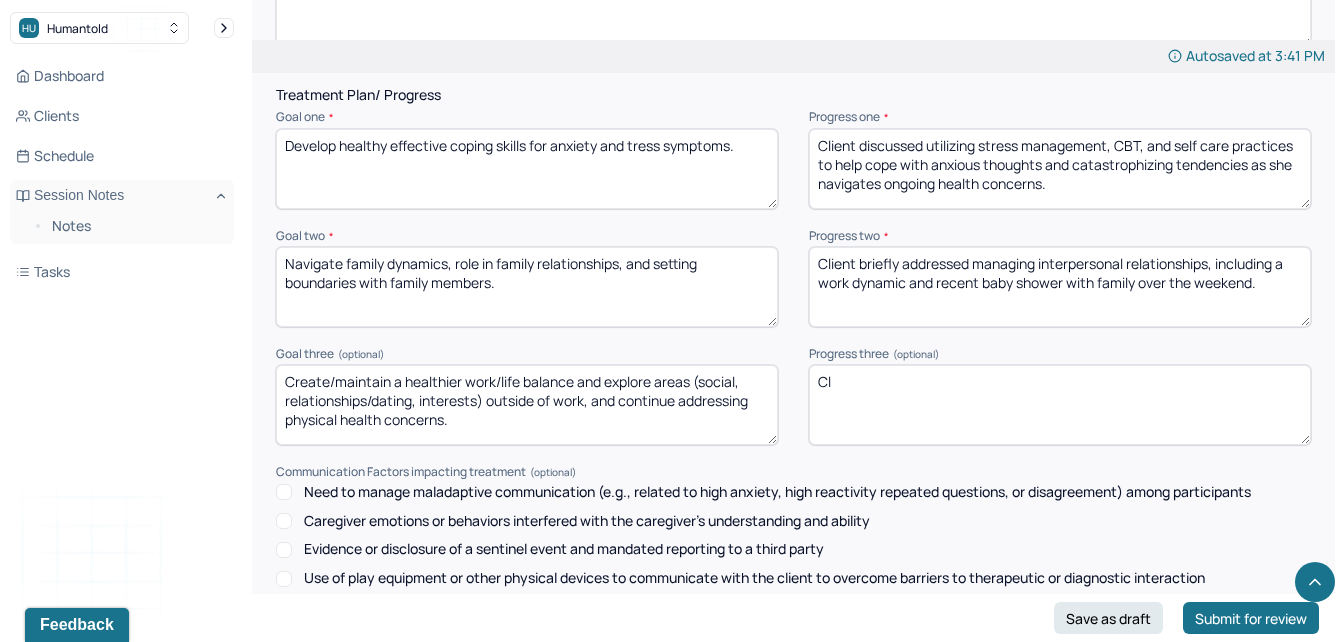type on "C" 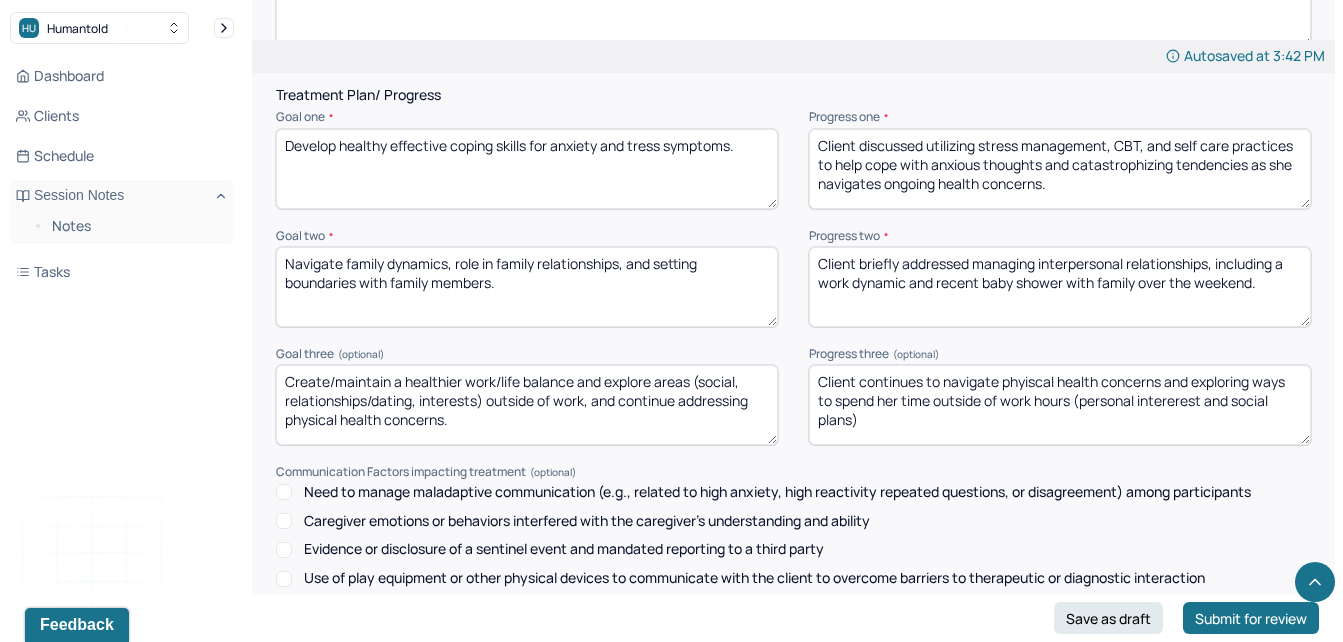 click on "Client continues to navigate phyiscal health concerns and exploring ways to spend her time outside of work hours (personal intererest and social plans)" at bounding box center (1060, 405) 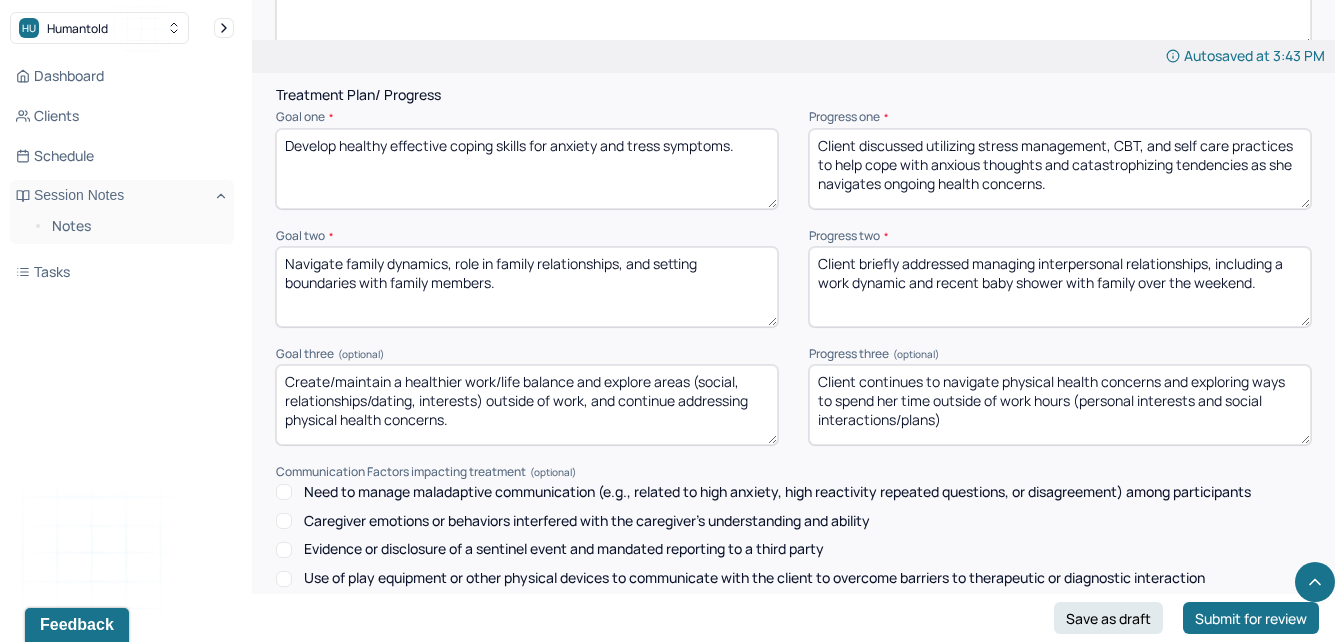 scroll, scrollTop: 2953, scrollLeft: 0, axis: vertical 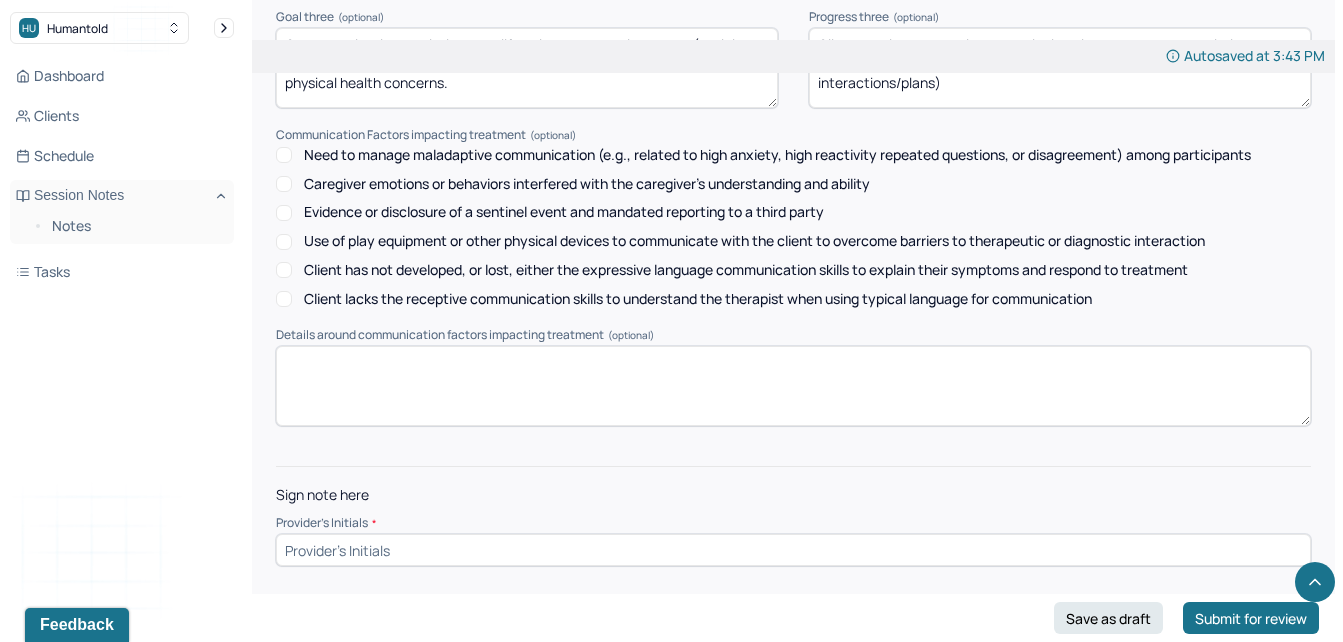 type on "Client continues to navigate physical health concerns and exploring ways to spend her time outside of work hours (personal interests and social interactions/plans)" 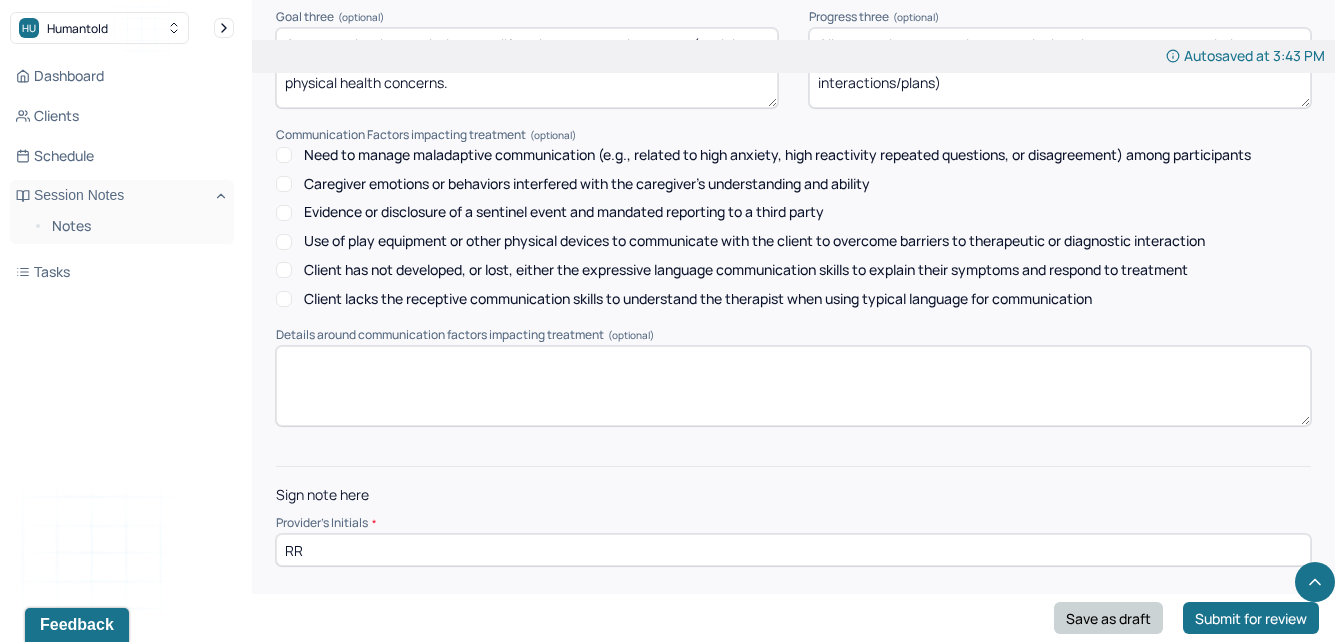 type on "RR" 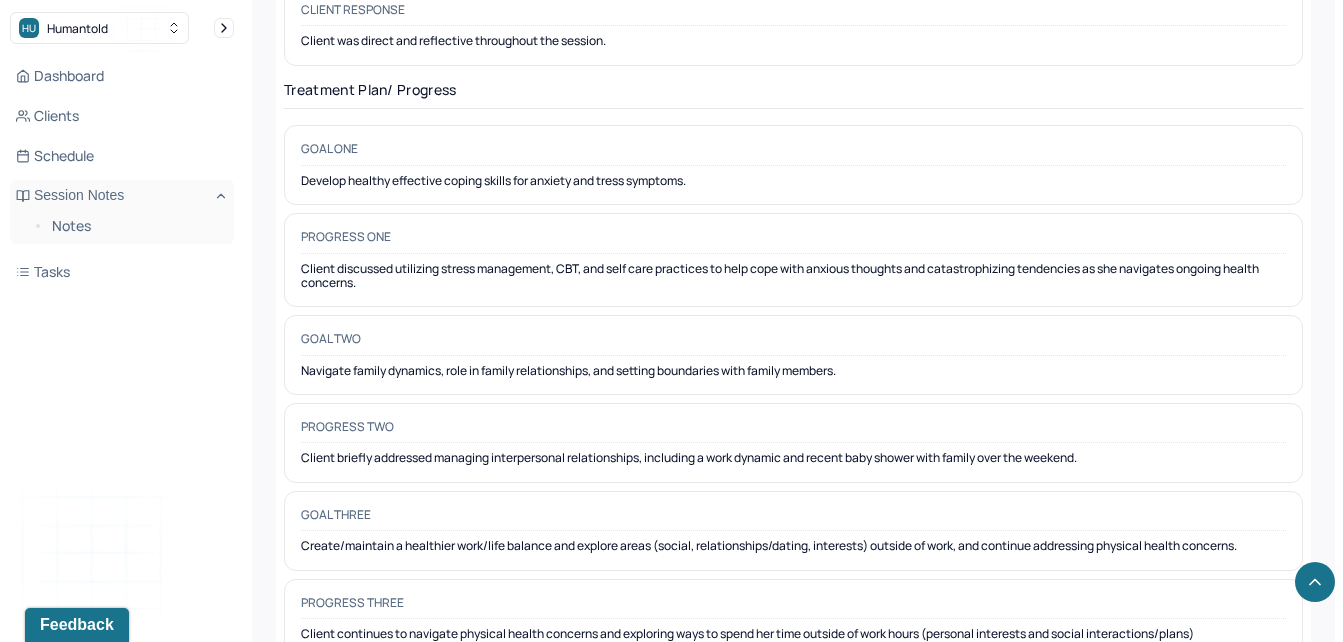 click on "Dashboard Clients Schedule Session Notes Notes Tasks" at bounding box center (122, 174) 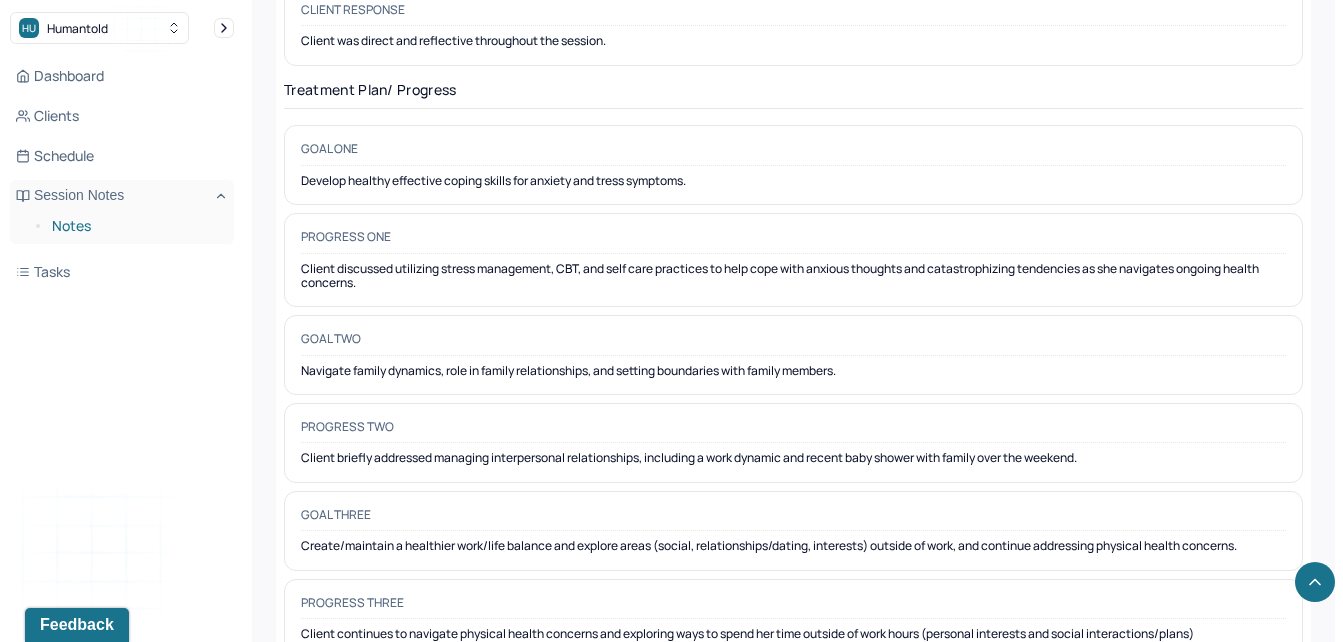 click on "Notes" at bounding box center [135, 226] 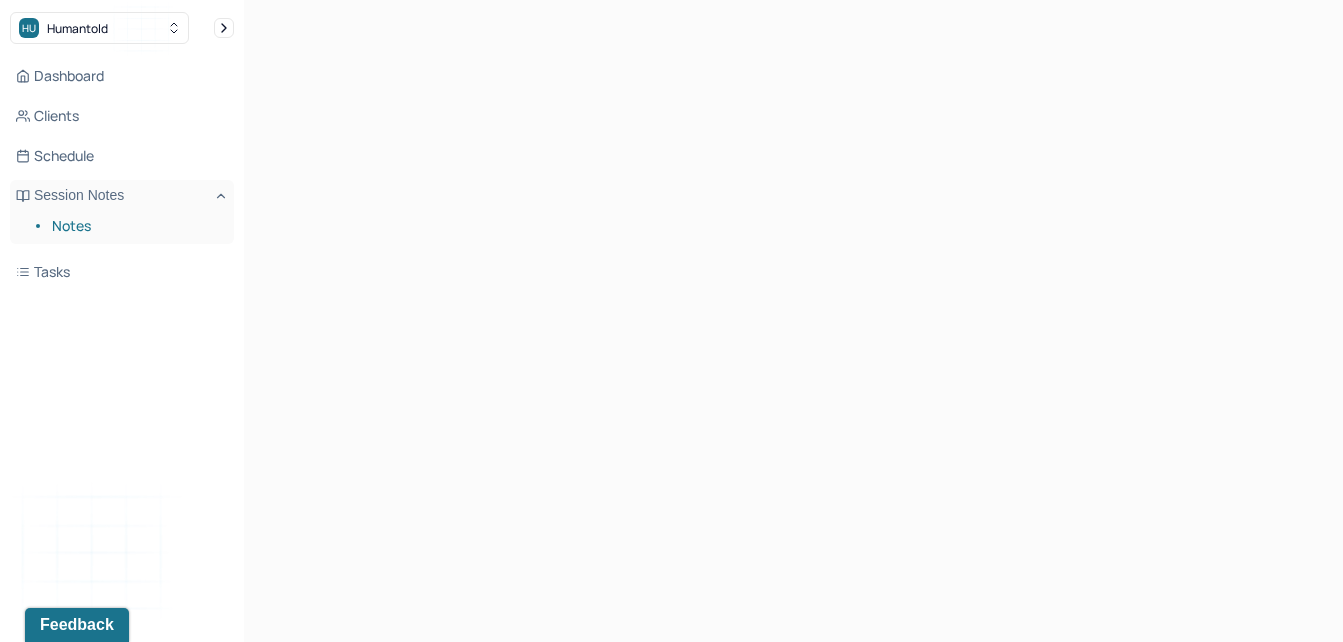 scroll, scrollTop: 0, scrollLeft: 0, axis: both 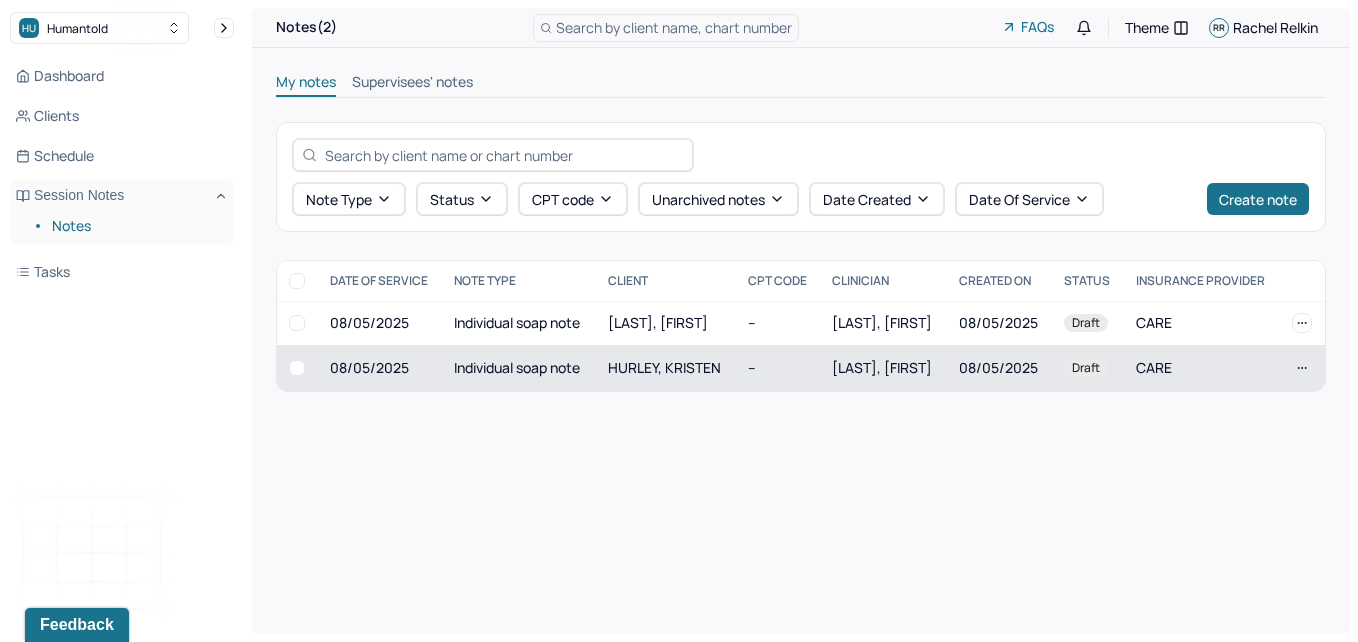 click on "Individual soap note" at bounding box center (518, 368) 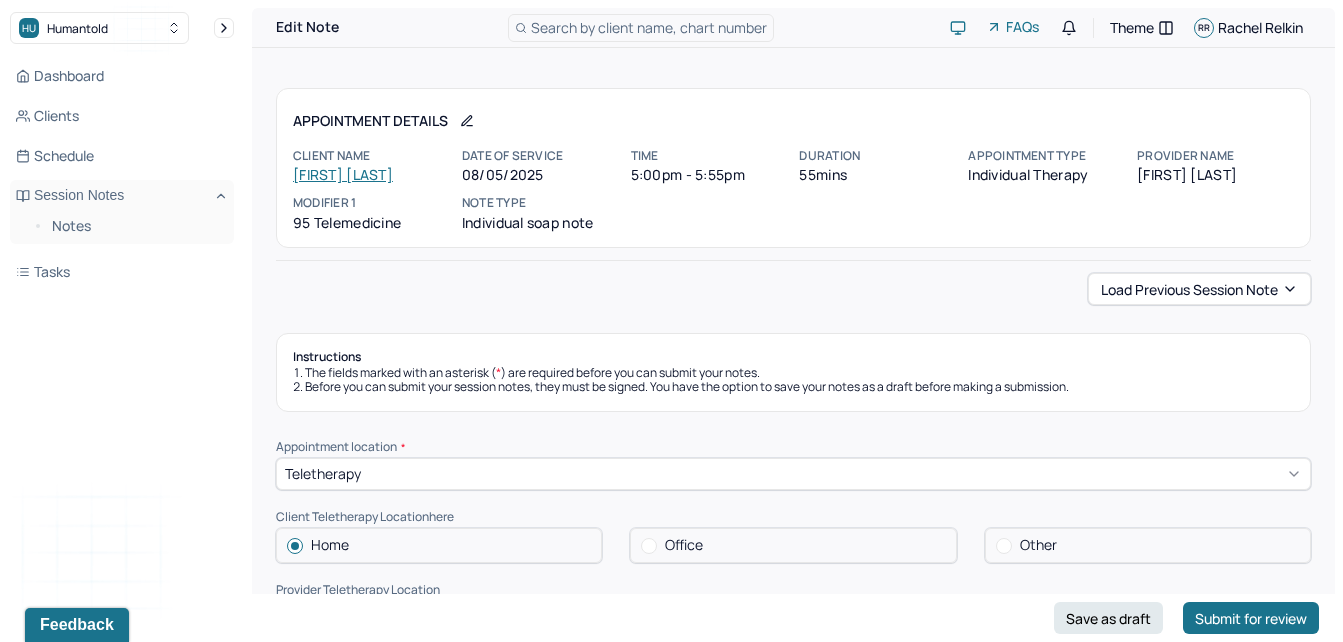 click on "The fields marked with an asterisk ( * ) are required before you can submit your notes." at bounding box center [793, 373] 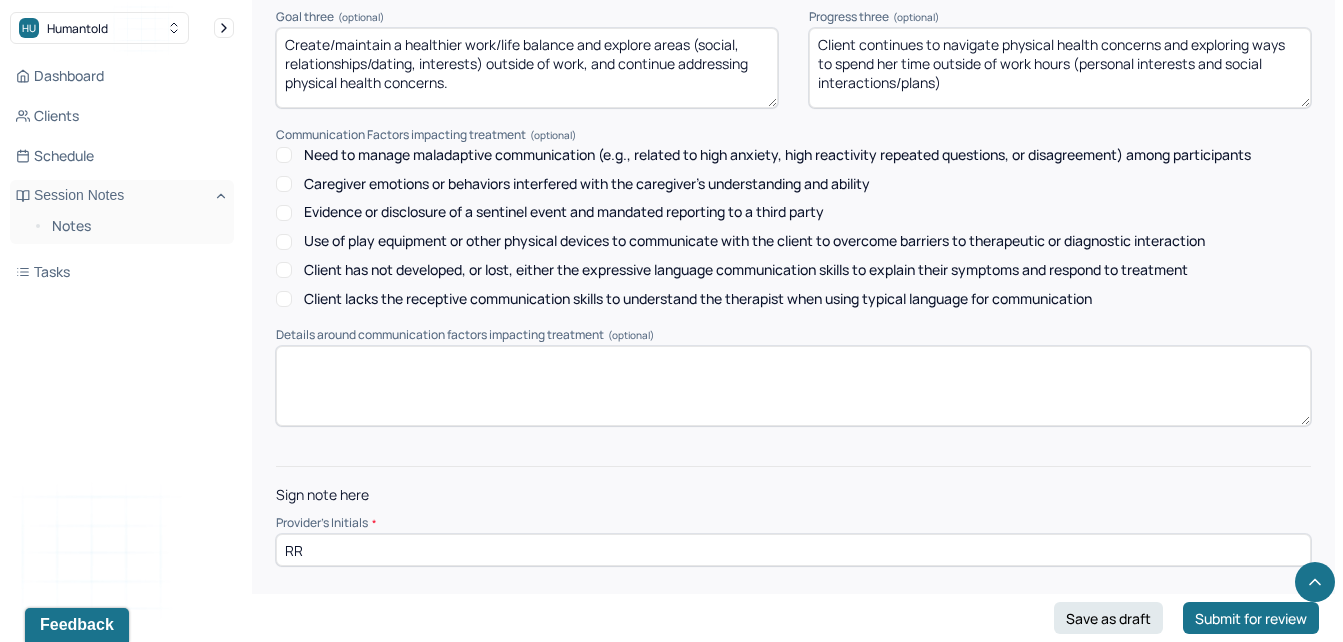 click on "Client continues to navigate physical health concerns and exploring ways to spend her time outside of work hours (personal interests and social interactions/plans)" at bounding box center (1060, 68) 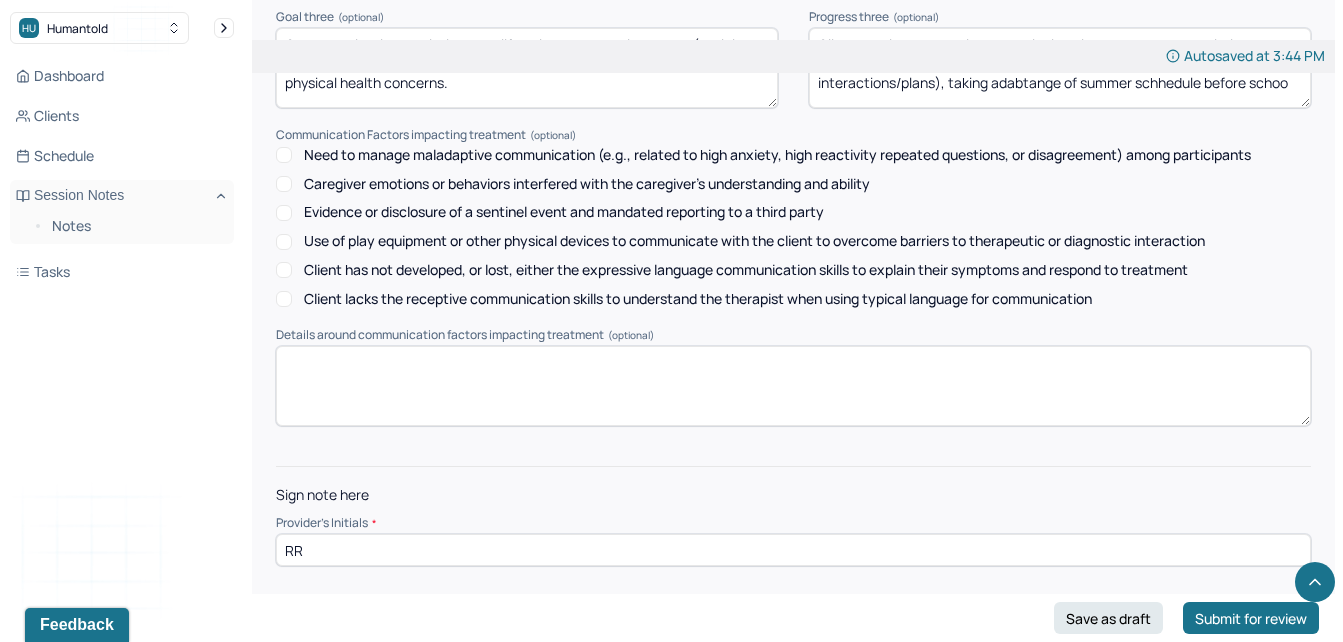scroll, scrollTop: 5, scrollLeft: 0, axis: vertical 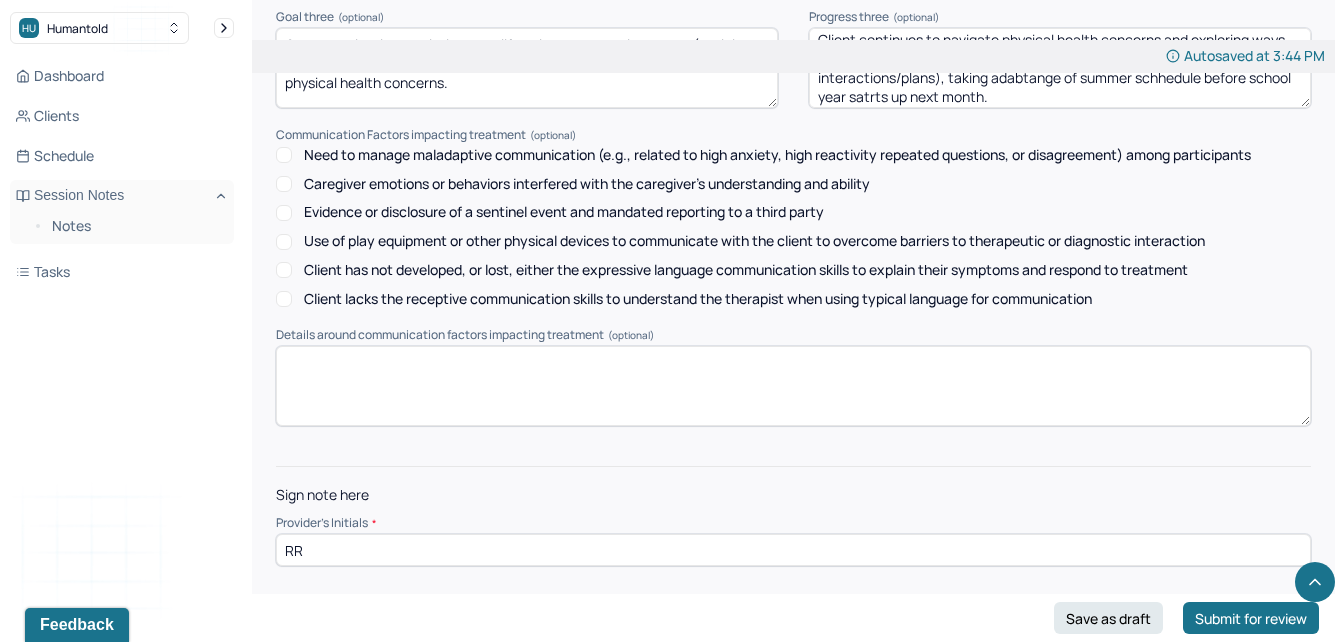 drag, startPoint x: 956, startPoint y: 90, endPoint x: 1203, endPoint y: 78, distance: 247.29132 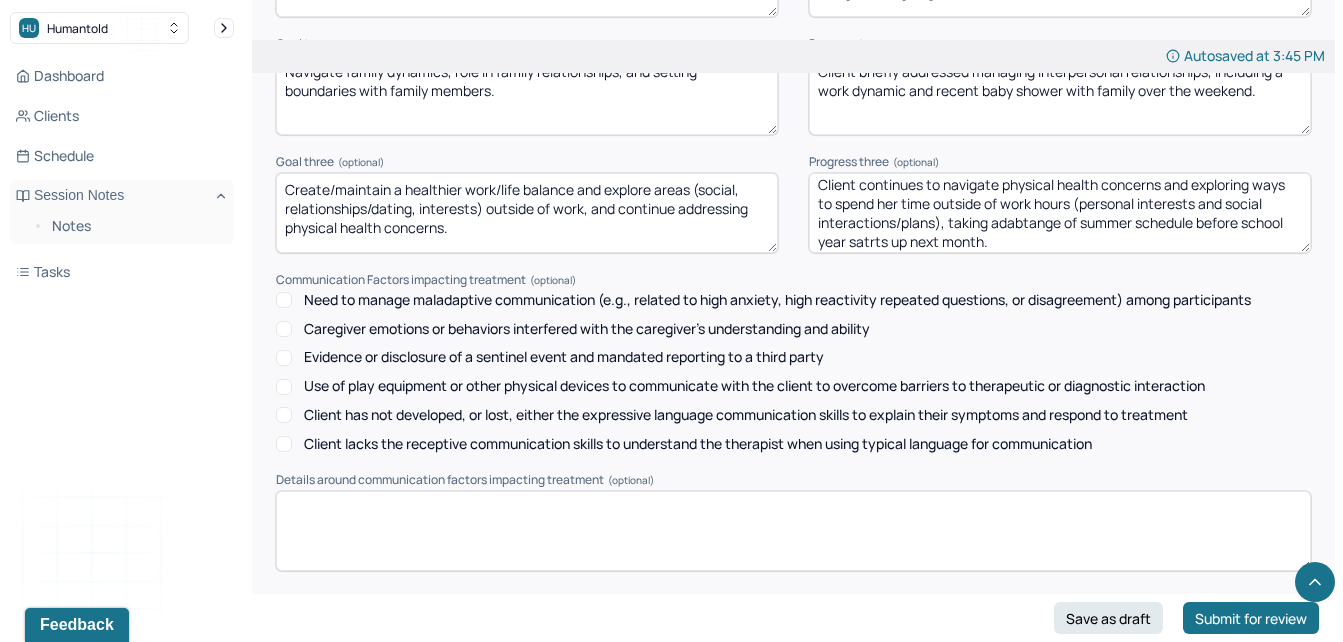 scroll, scrollTop: 2796, scrollLeft: 0, axis: vertical 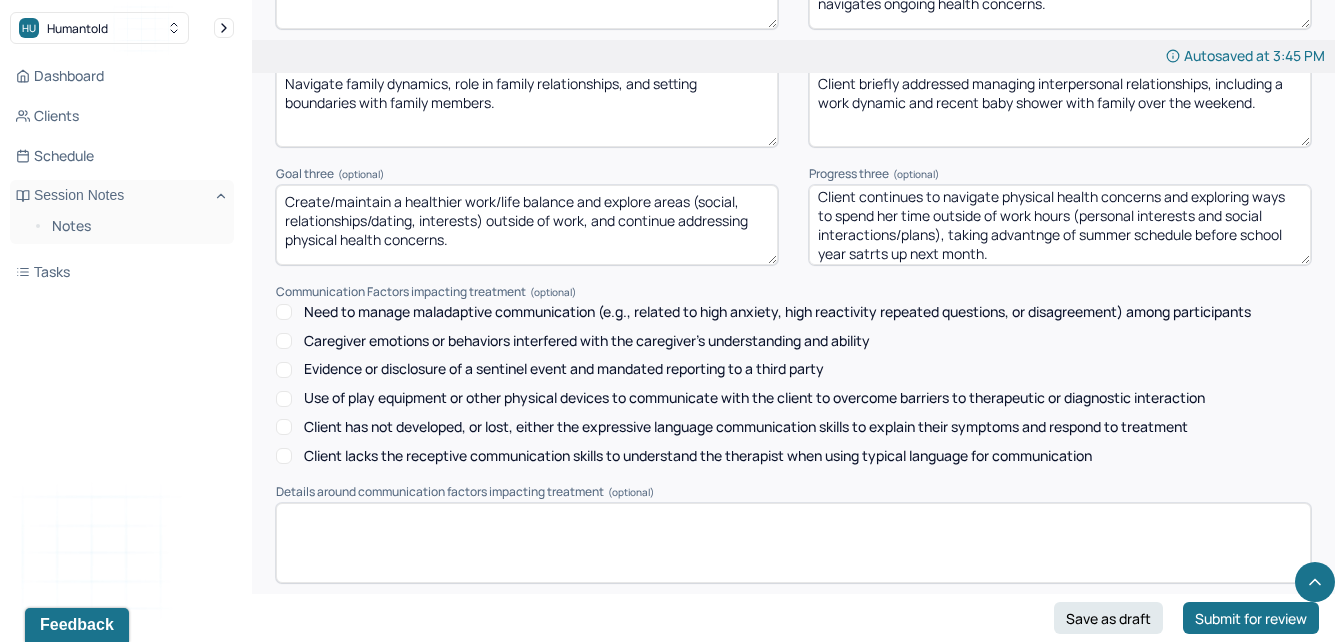 click on "Client continues to navigate physical health concerns and exploring ways to spend her time outside of work hours (personal interests and social interactions/plans), taking advantnge of summer schedule before school year satrts up next month." at bounding box center [1060, 225] 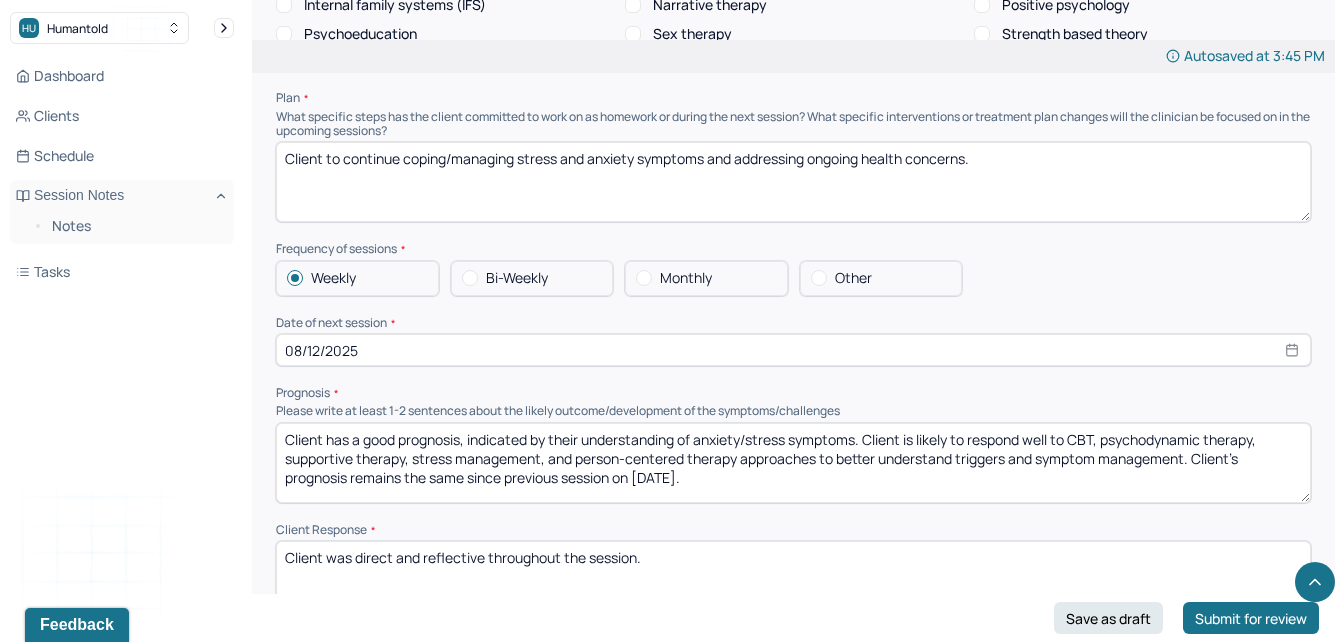 scroll, scrollTop: 2025, scrollLeft: 0, axis: vertical 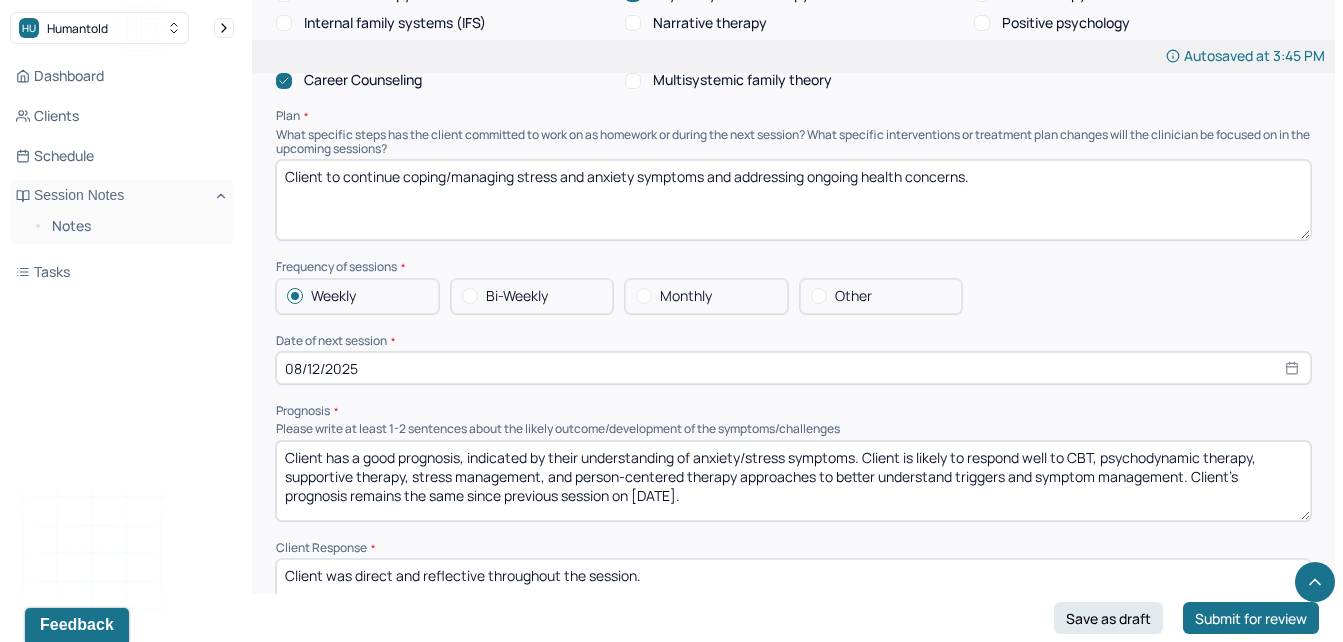 type on "Client continues to navigate physical health concerns and exploring ways to spend her time outside of work hours (personal interests and social interactions/plans), taking advantage of summer schedule before school year starts up next month." 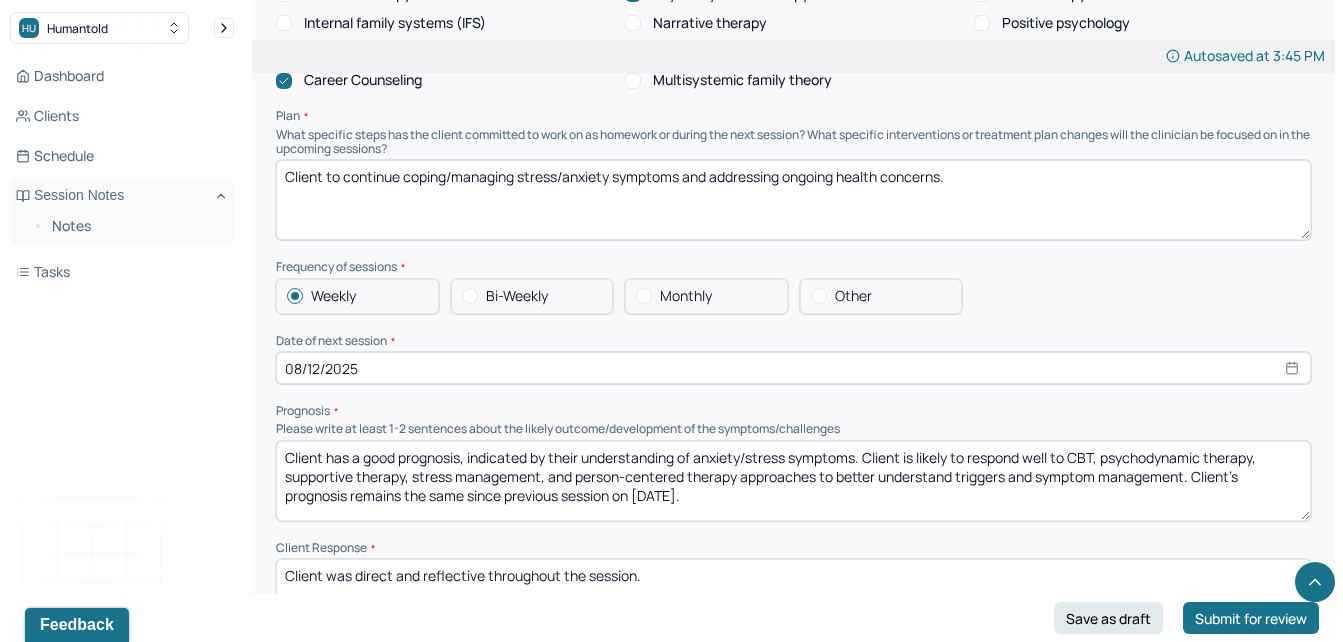 click on "Client to continue coping/managing stress/anxiety symptoms and addressing ongoing health concerns." at bounding box center [793, 200] 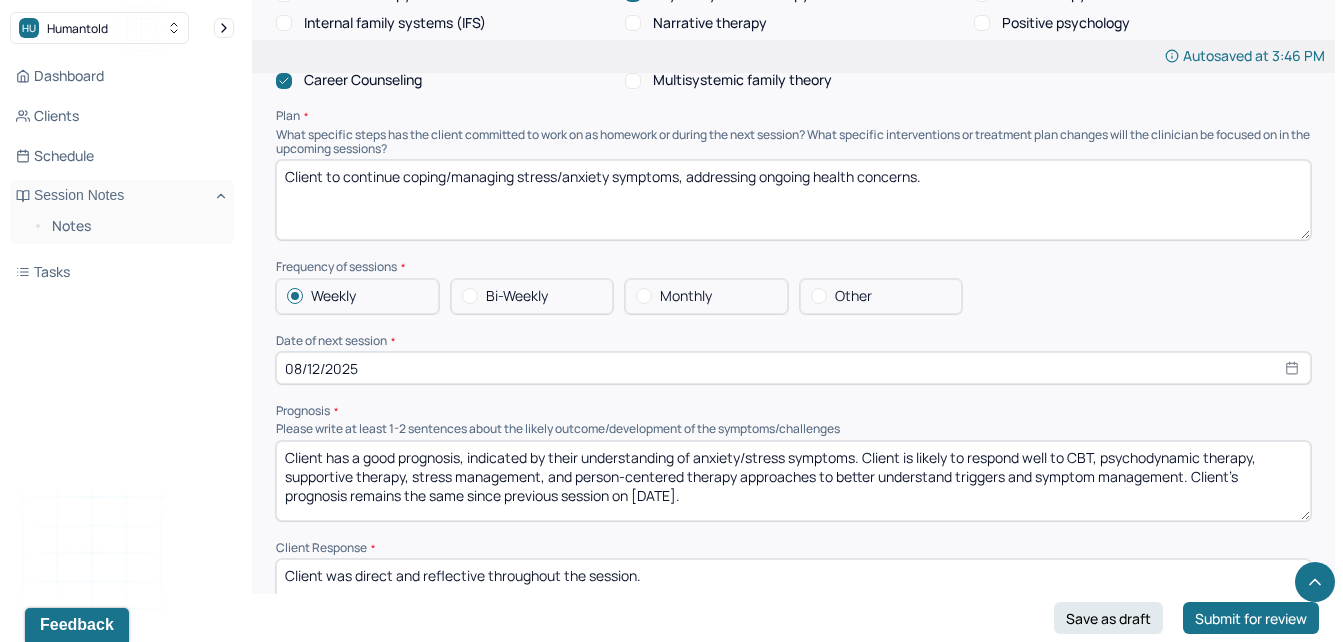 click on "Client to continue coping/managing stress/anxiety symptoms, addressing ongoing health concerns." at bounding box center (793, 200) 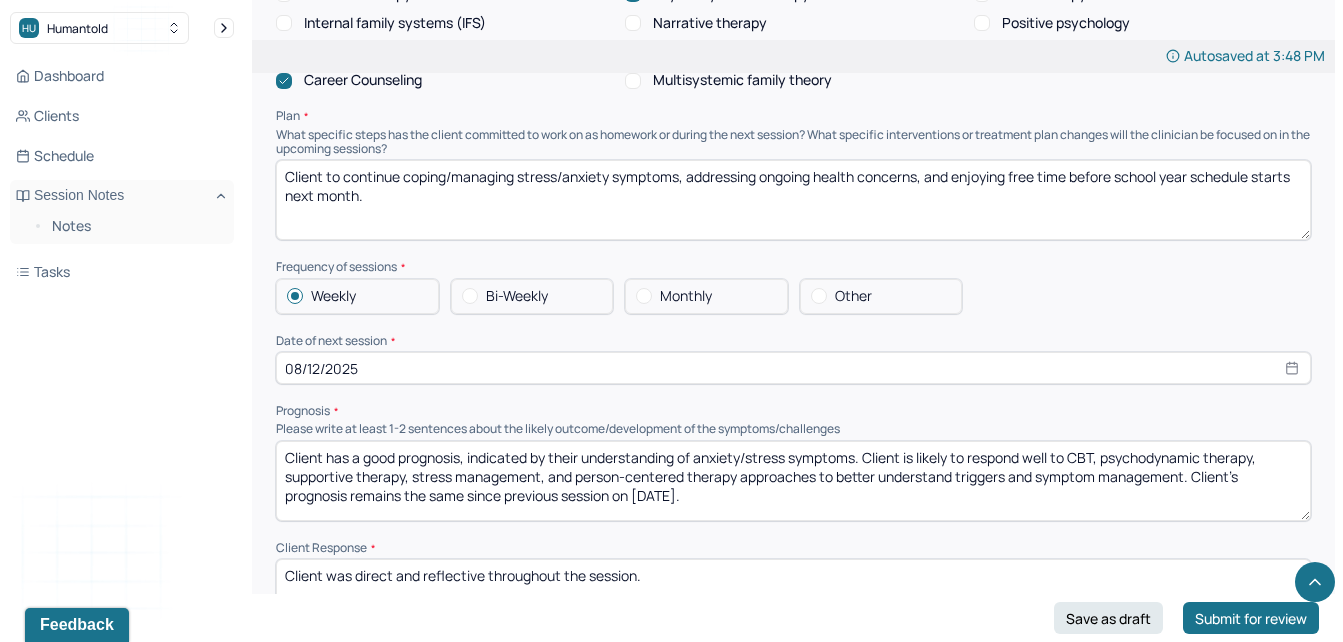 scroll, scrollTop: 2953, scrollLeft: 0, axis: vertical 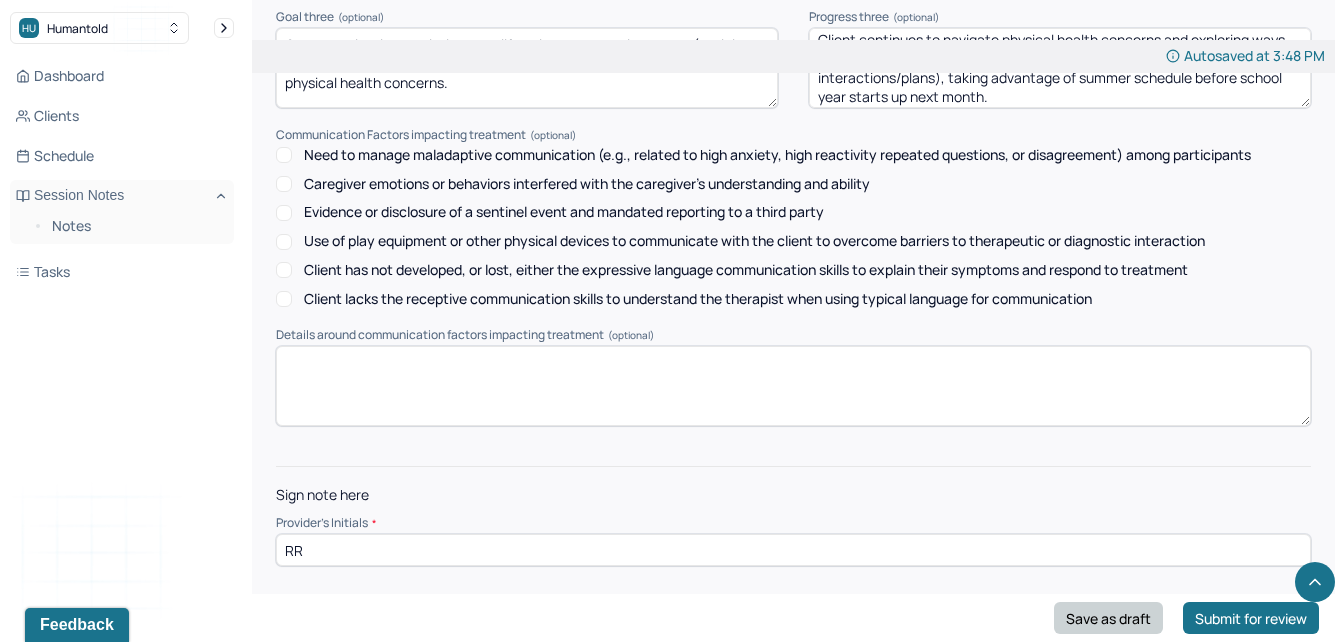 type on "Client to continue coping/managing stress/anxiety symptoms, addressing ongoing health concerns, and enjoying free time before school year schedule starts next month." 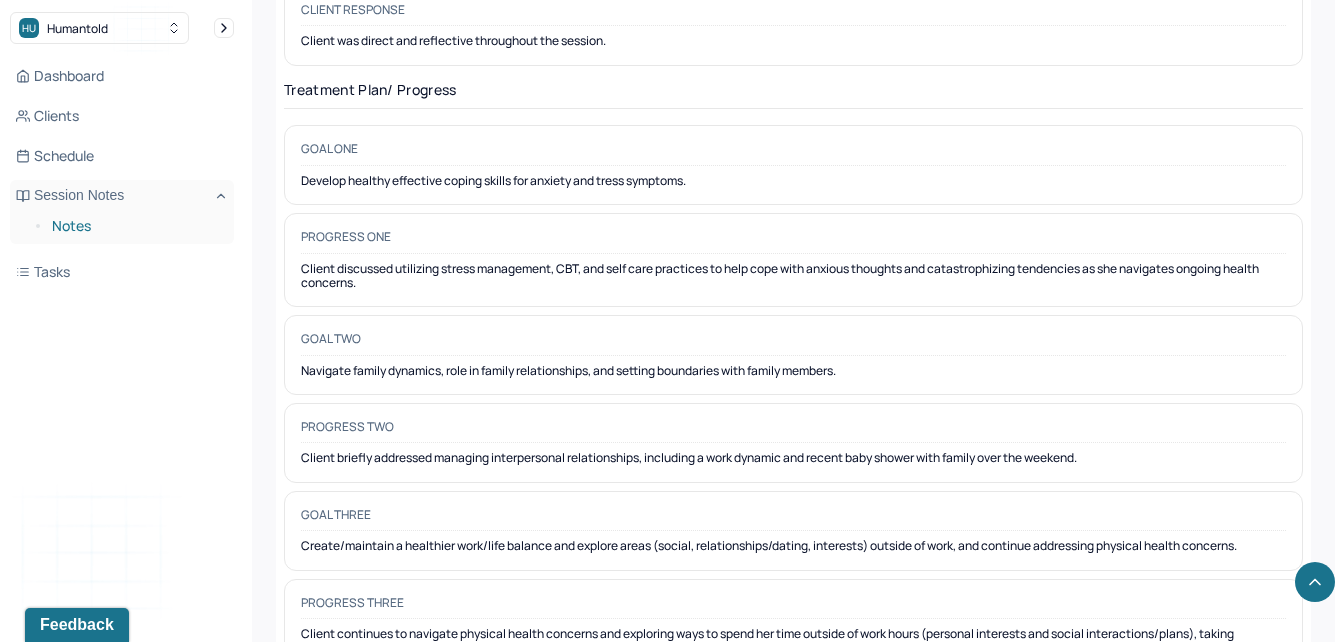 click on "Notes" at bounding box center (135, 226) 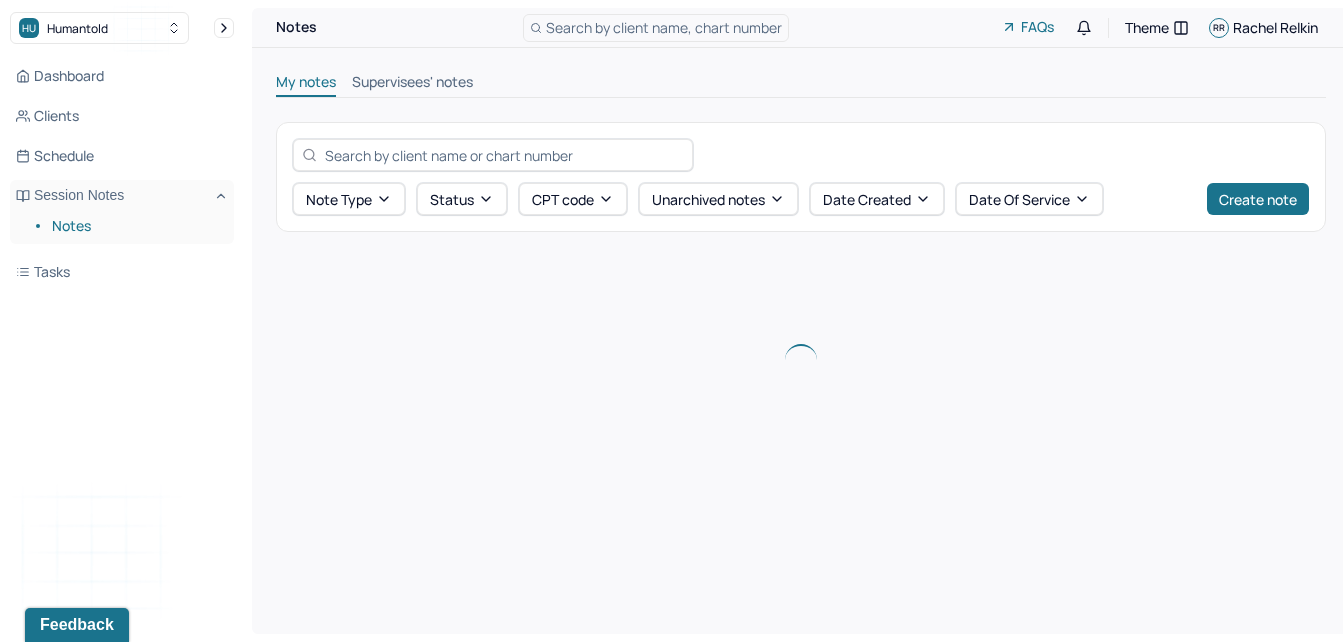 scroll, scrollTop: 0, scrollLeft: 0, axis: both 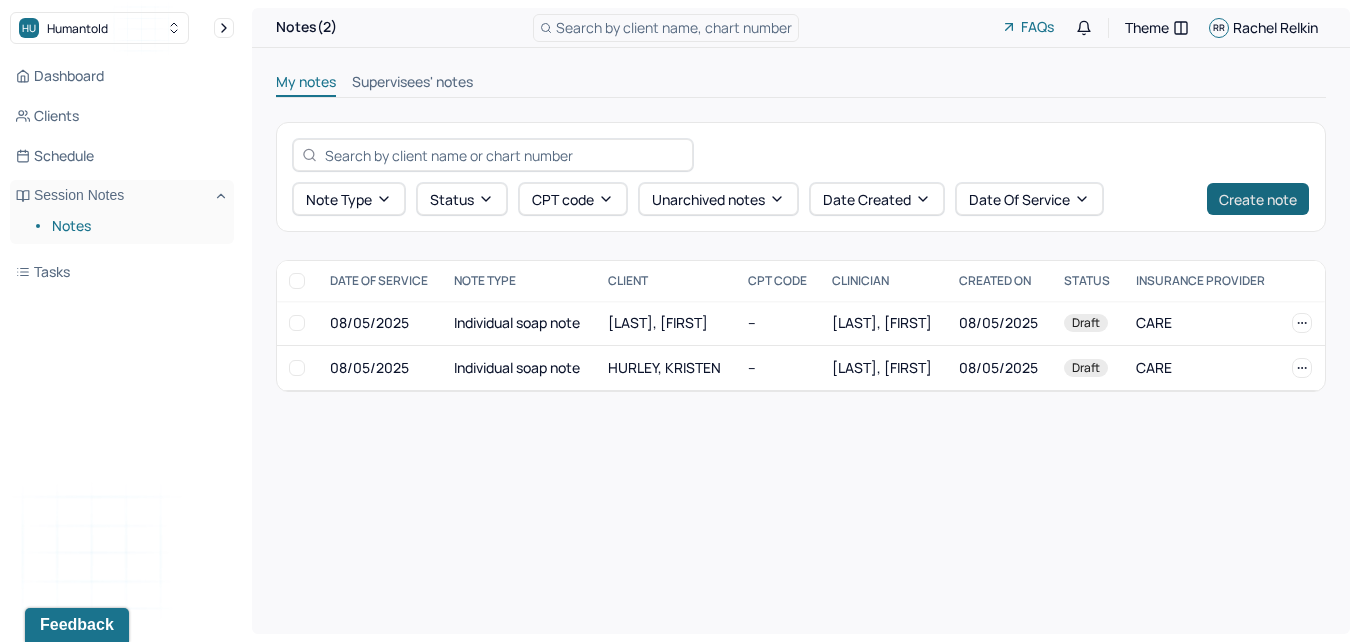 click on "Create note" at bounding box center (1258, 199) 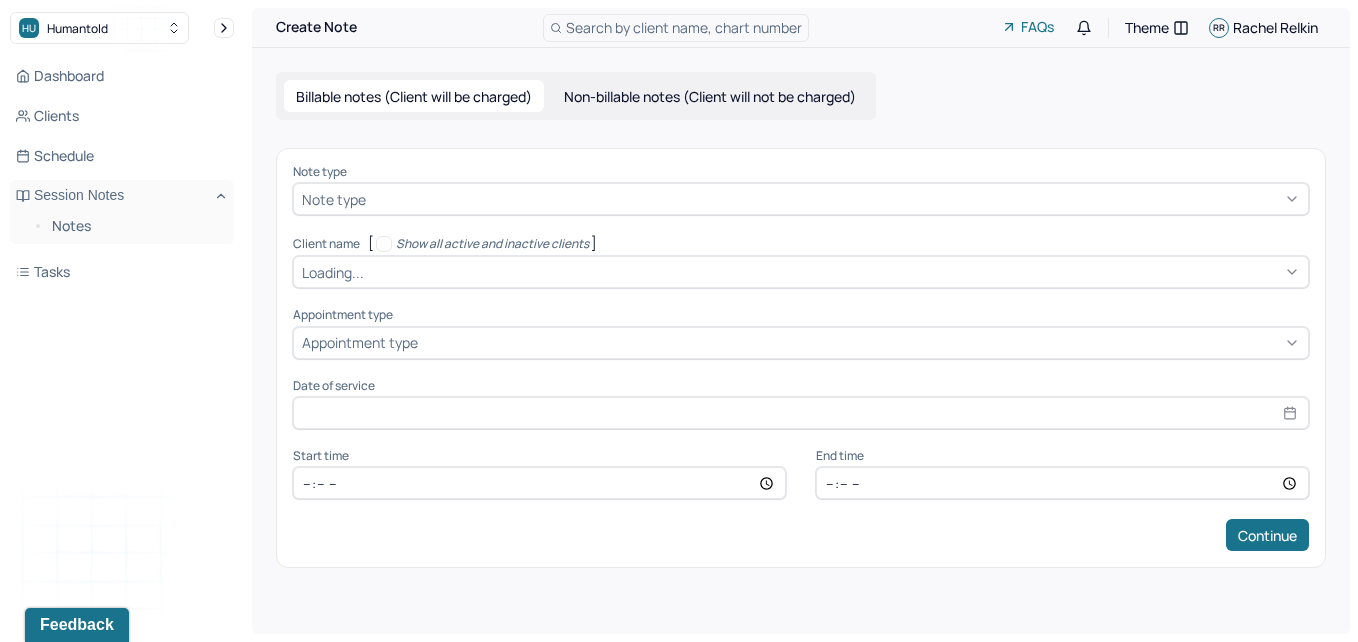 click on "Note type Note type" at bounding box center (801, 190) 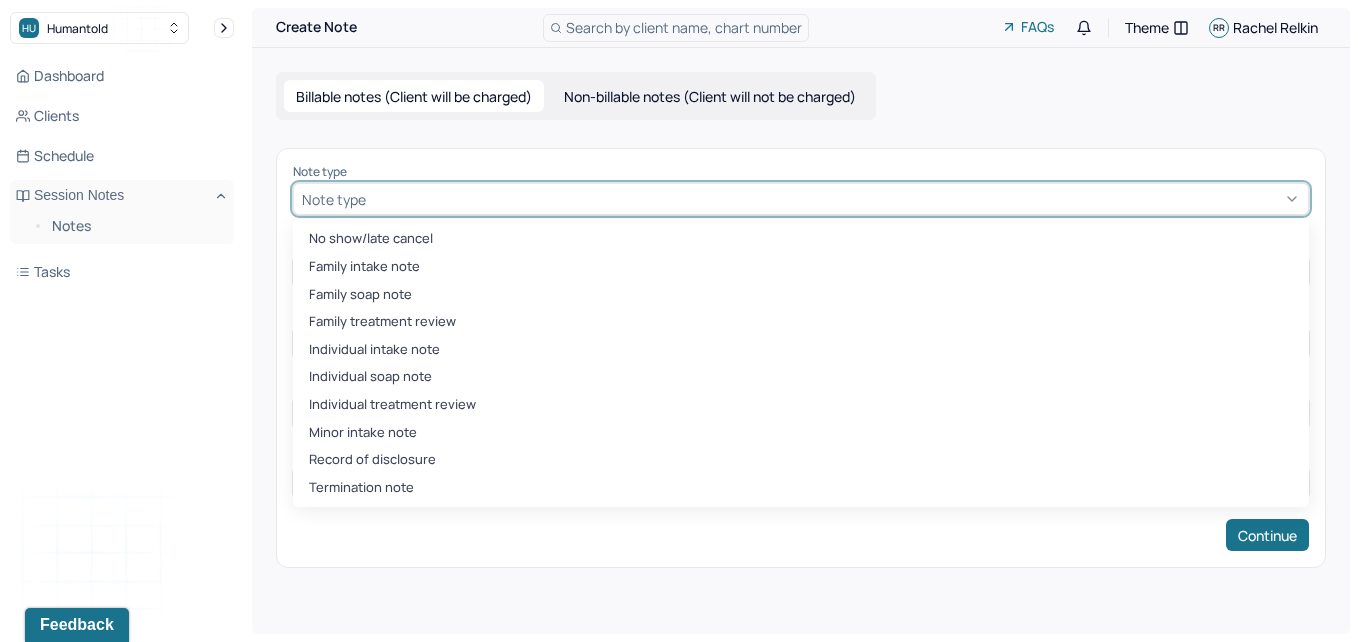 click at bounding box center (835, 199) 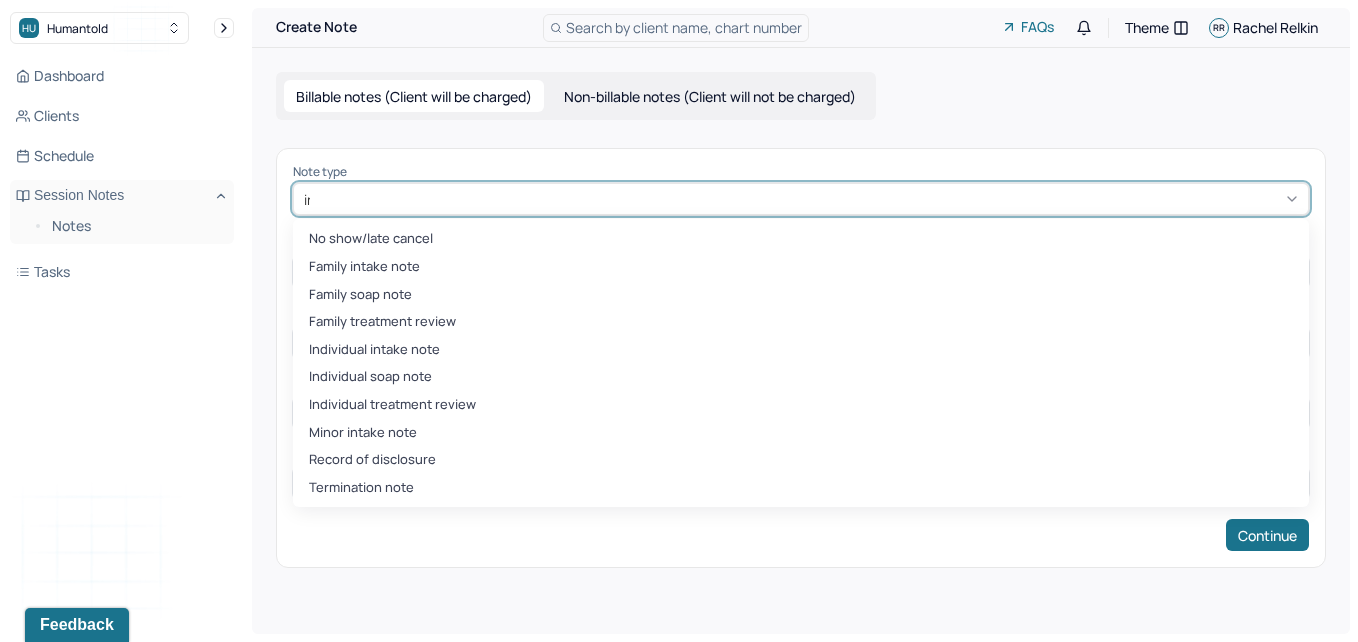 type on "ind" 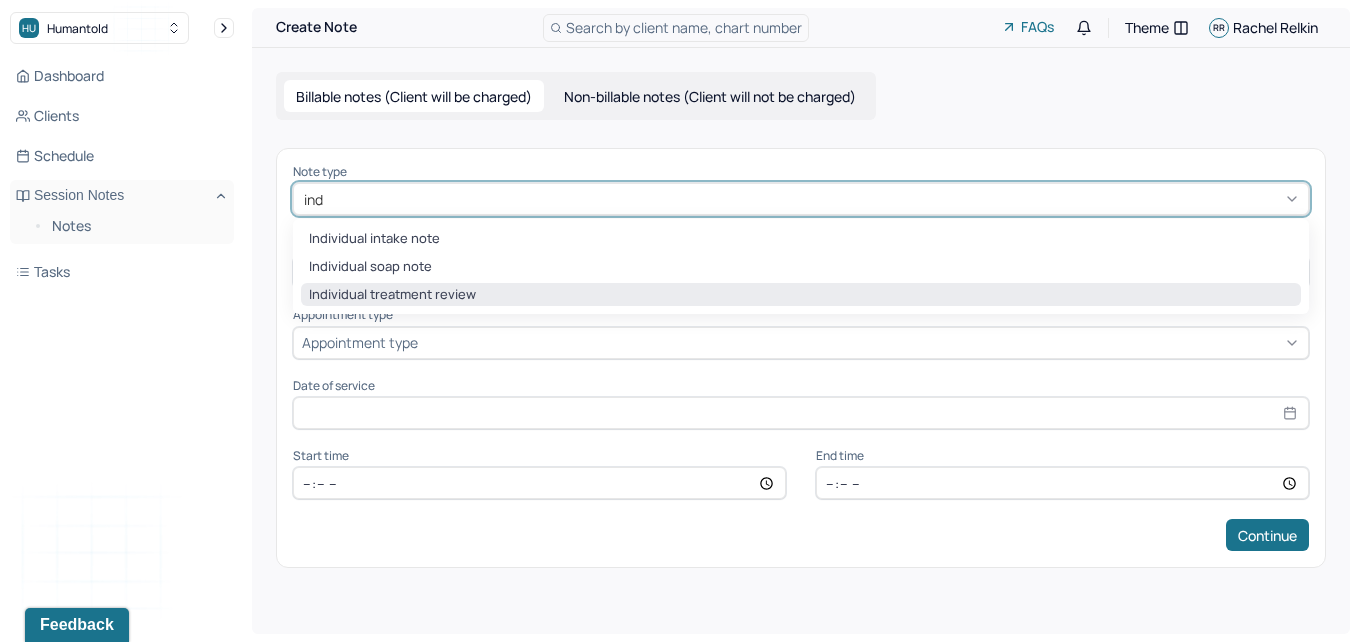 click on "Individual treatment review" at bounding box center [801, 295] 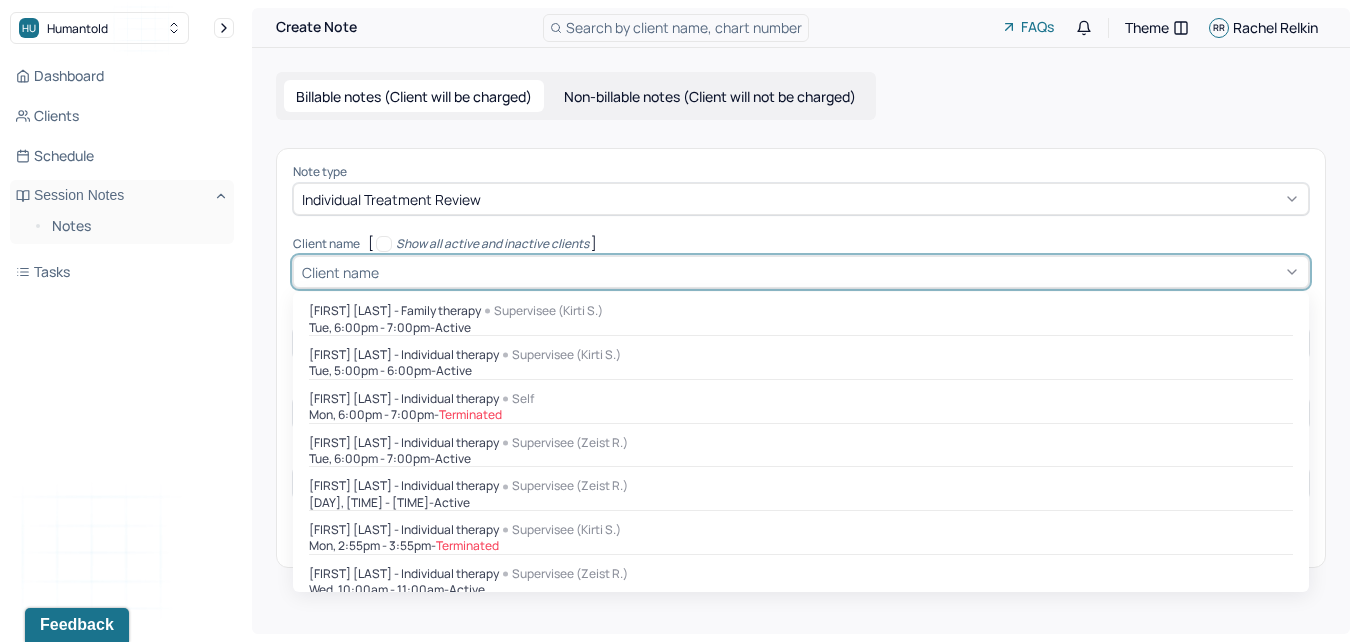 click on "Client name" at bounding box center (340, 272) 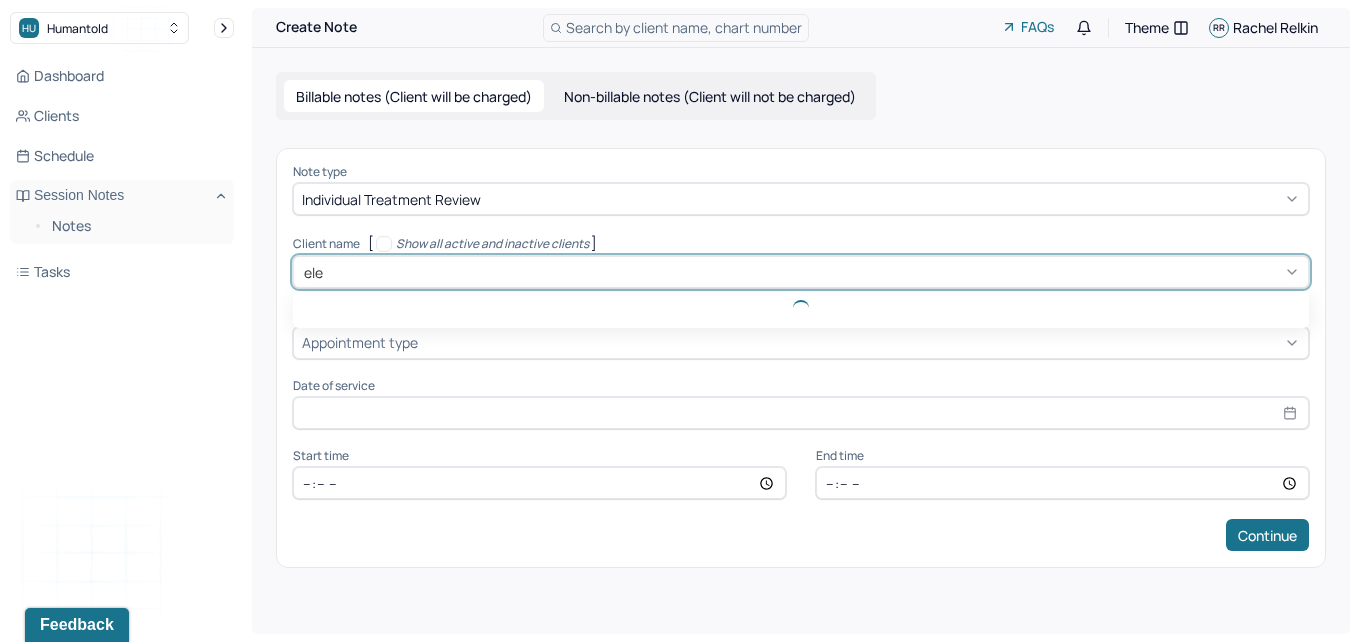 type on "elea" 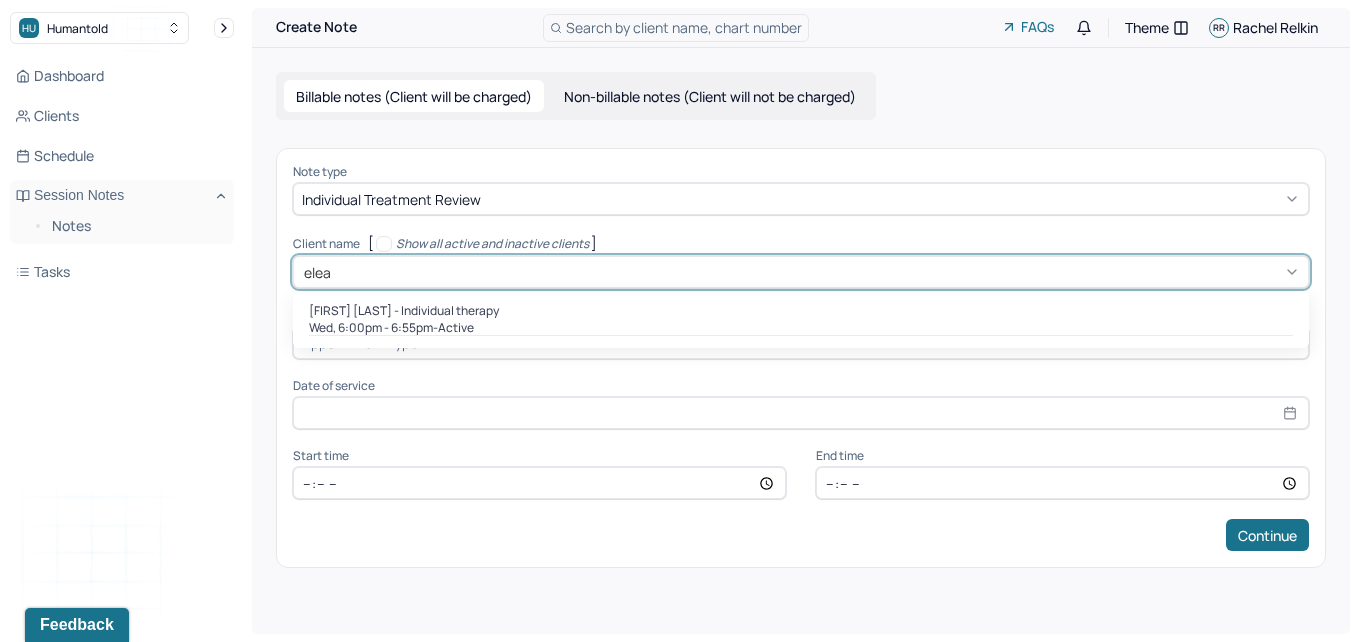 click on "[DAY], [TIME]  -  active" at bounding box center (801, 328) 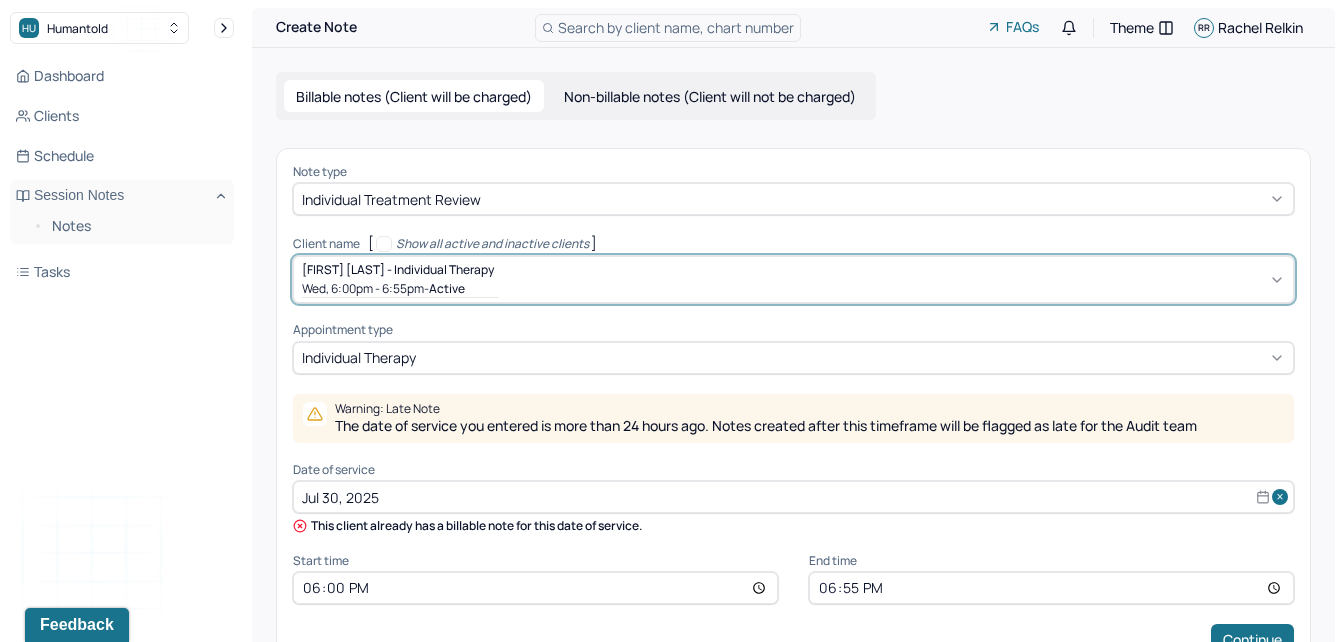 select on "6" 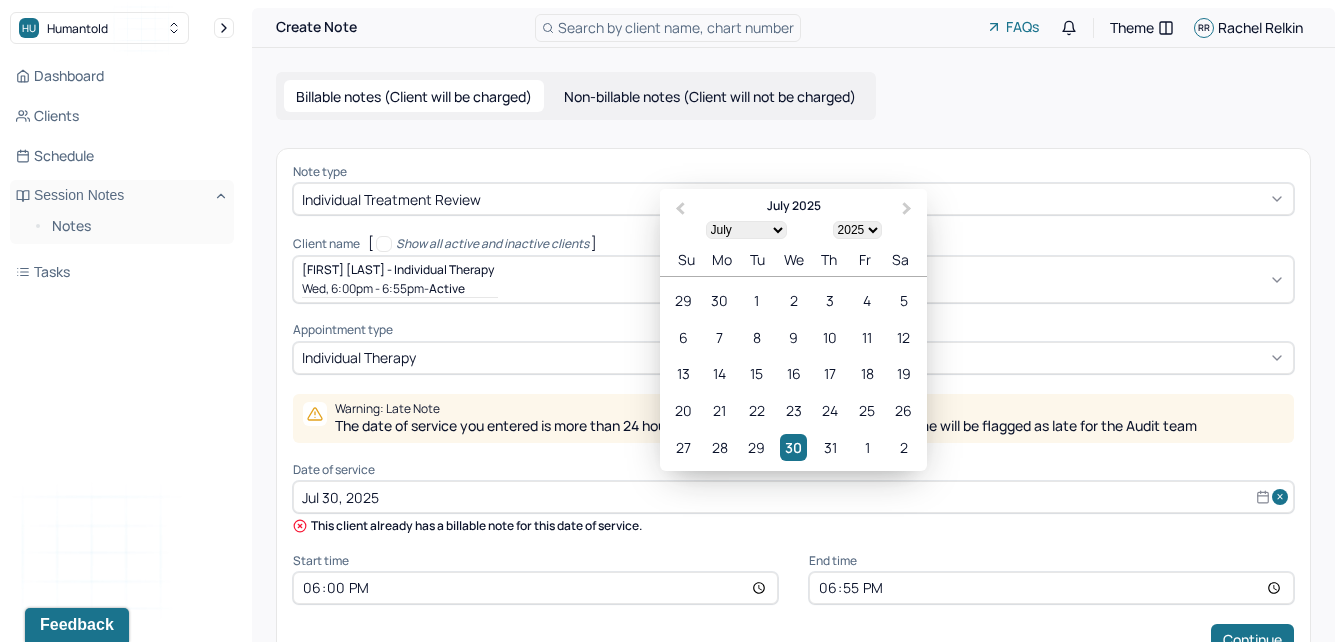 click on "Jul 30, 2025" at bounding box center (793, 497) 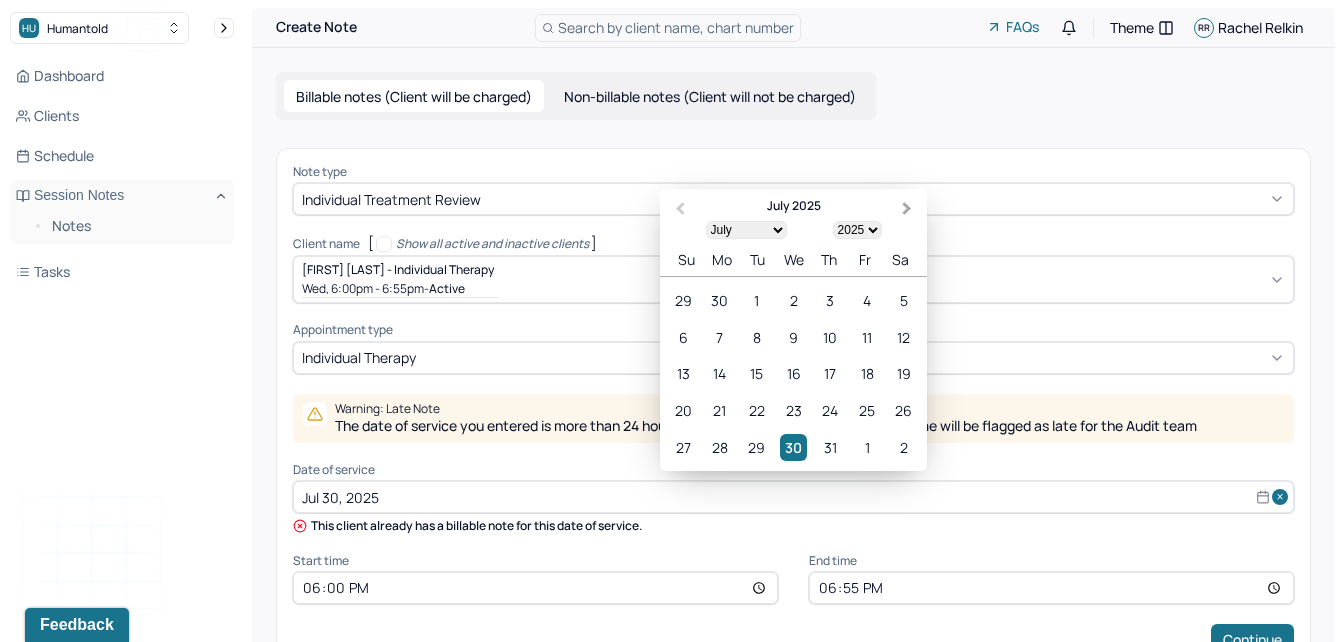 click on "Next Month" at bounding box center [907, 209] 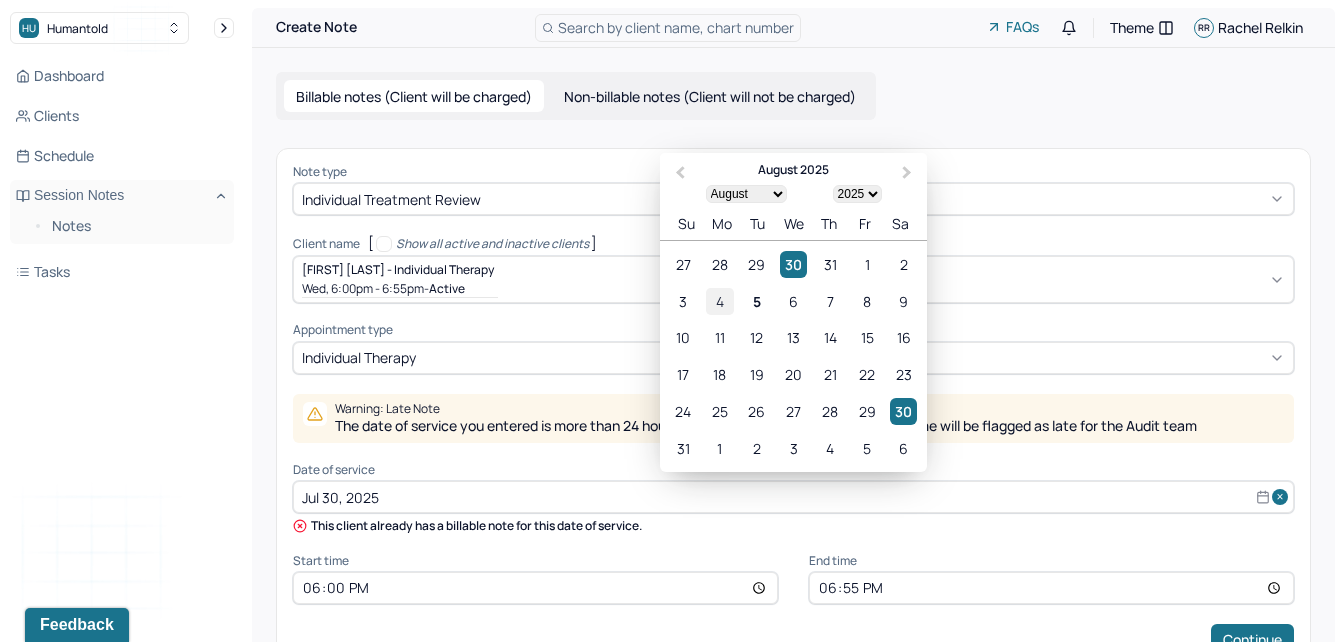 click on "4" at bounding box center [719, 301] 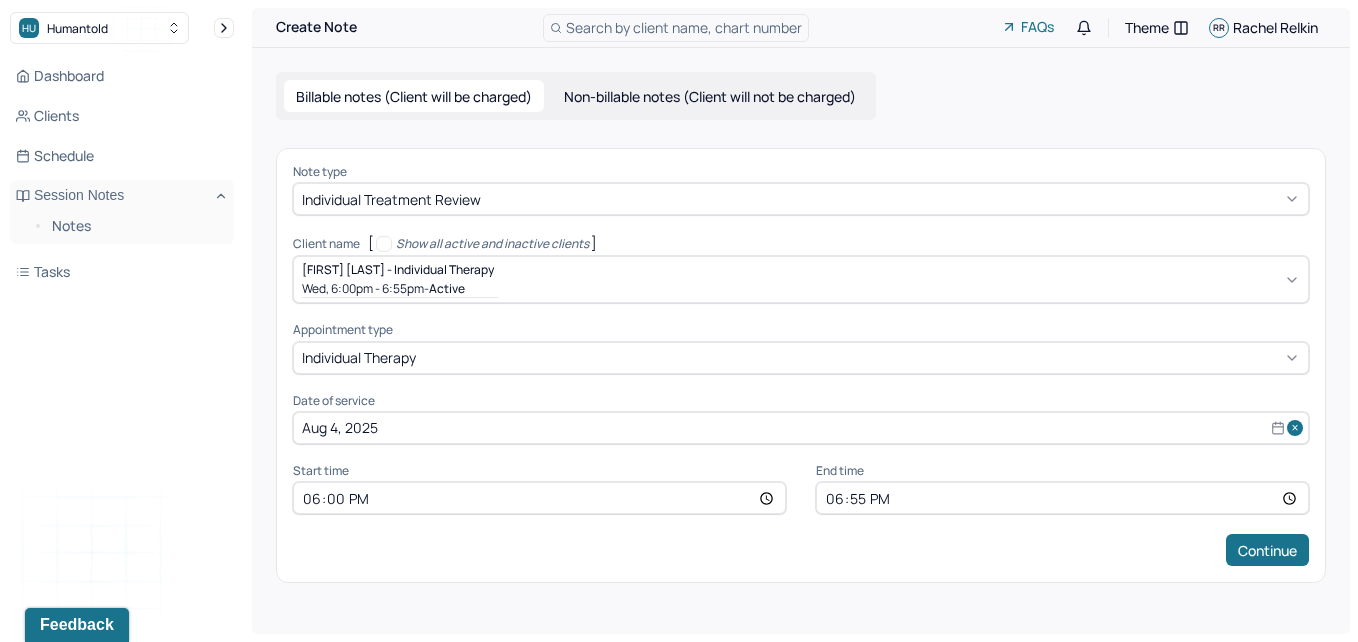 click on "18:00" at bounding box center [539, 498] 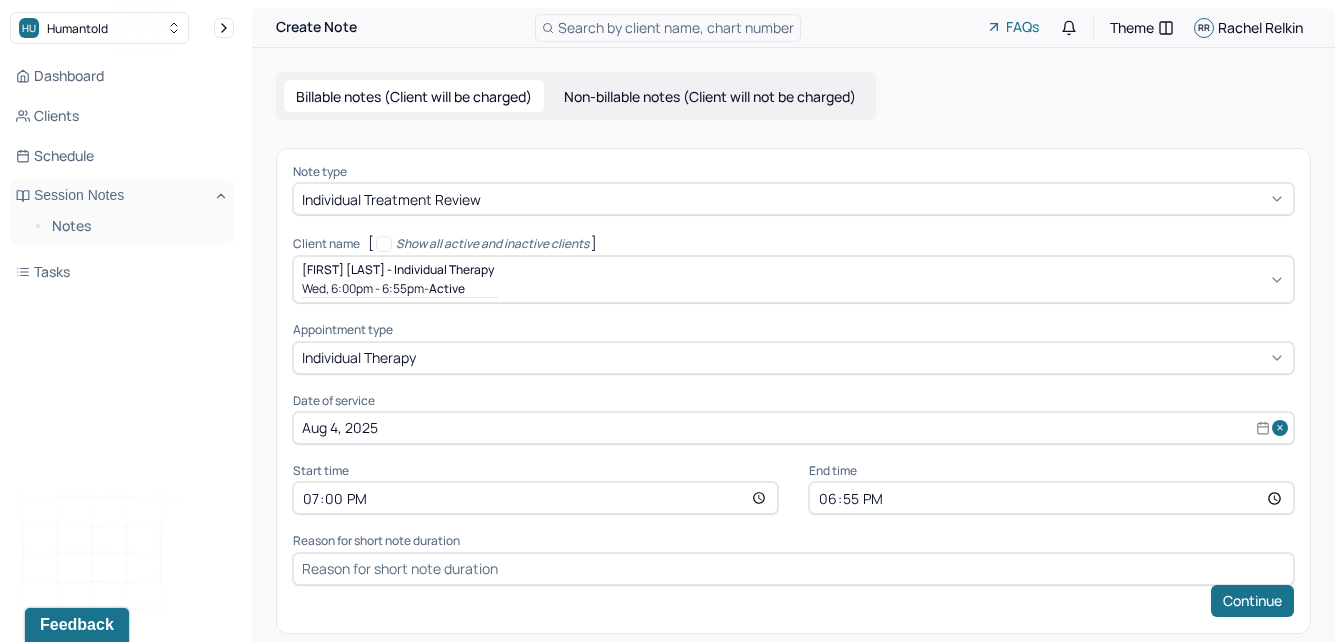 click on "18:55" at bounding box center [1051, 498] 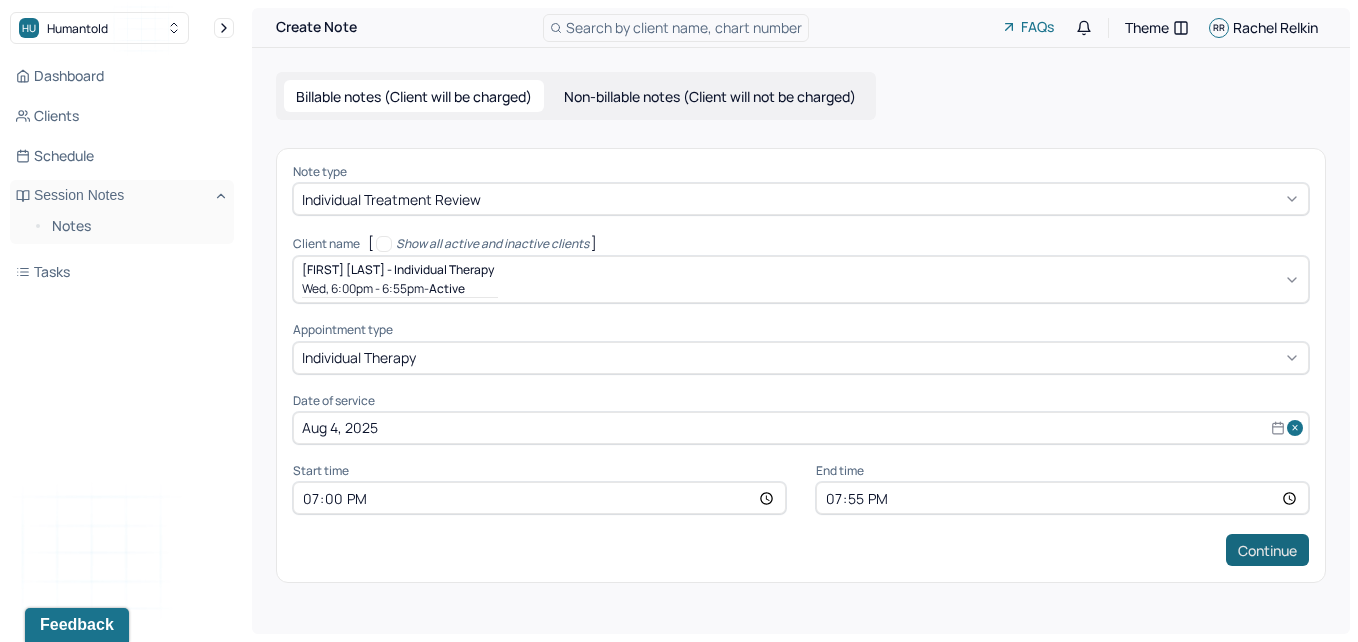 click on "Continue" at bounding box center [1267, 550] 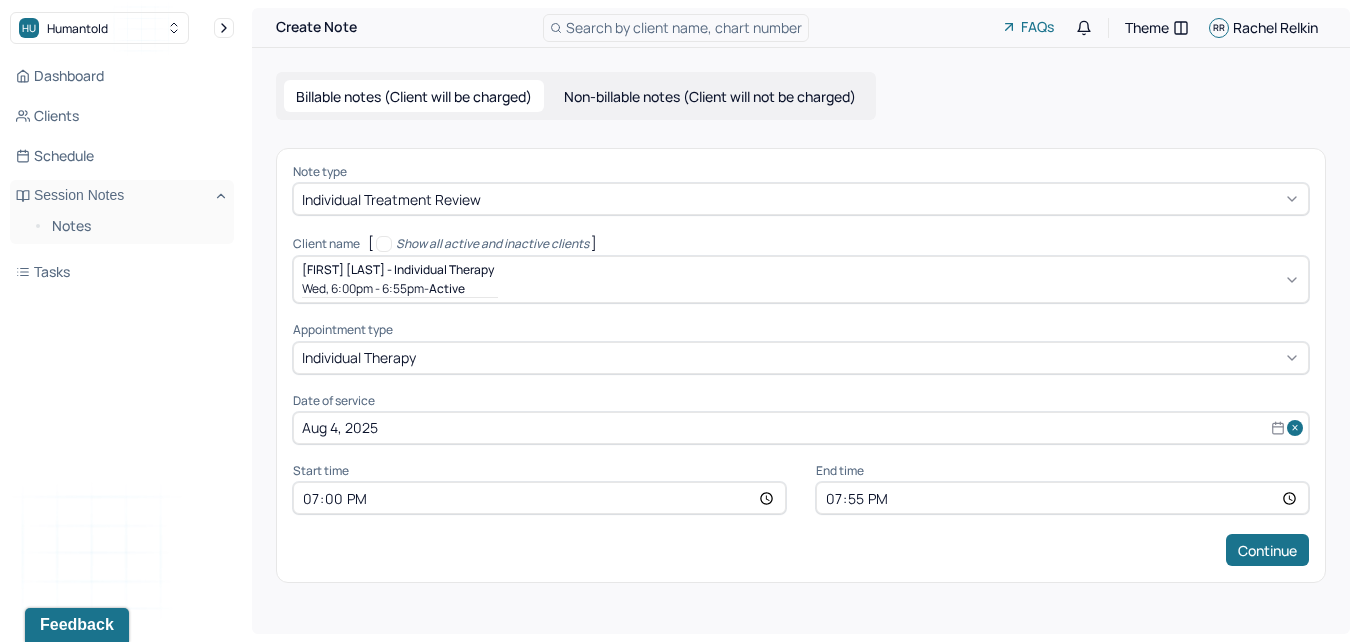 select on "7" 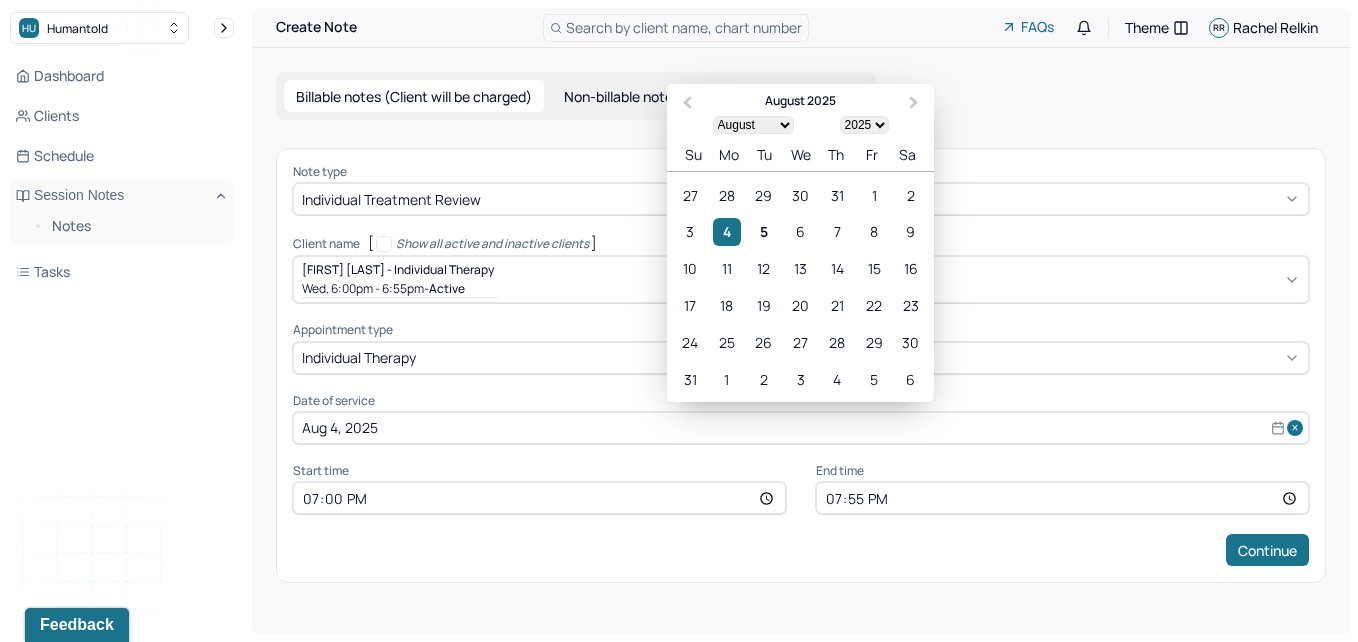 click on "Aug 4, 2025" at bounding box center [801, 428] 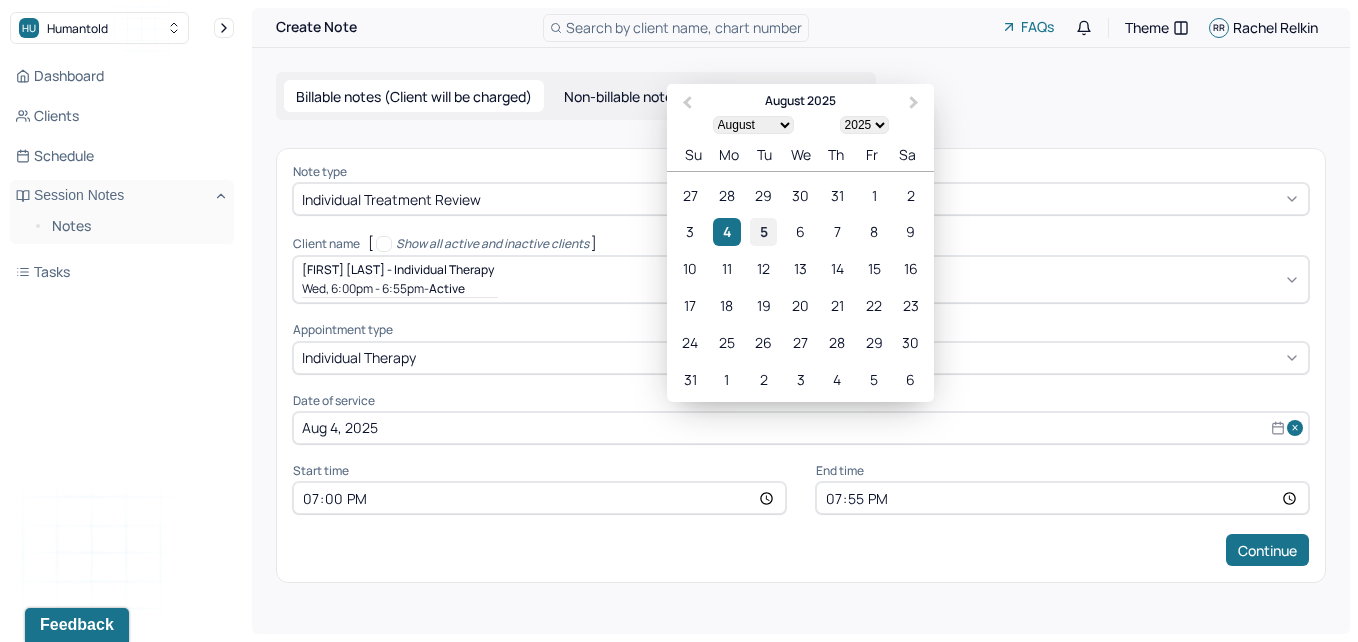 click on "5" at bounding box center [763, 231] 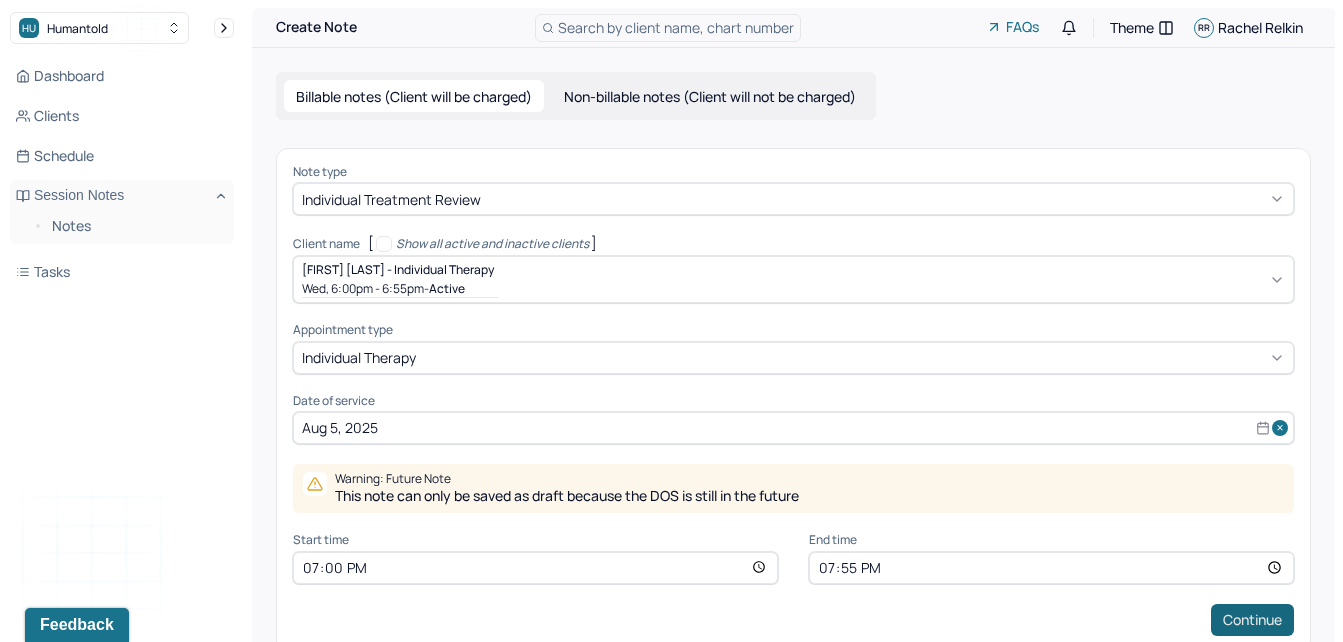 click on "Continue" at bounding box center [1252, 620] 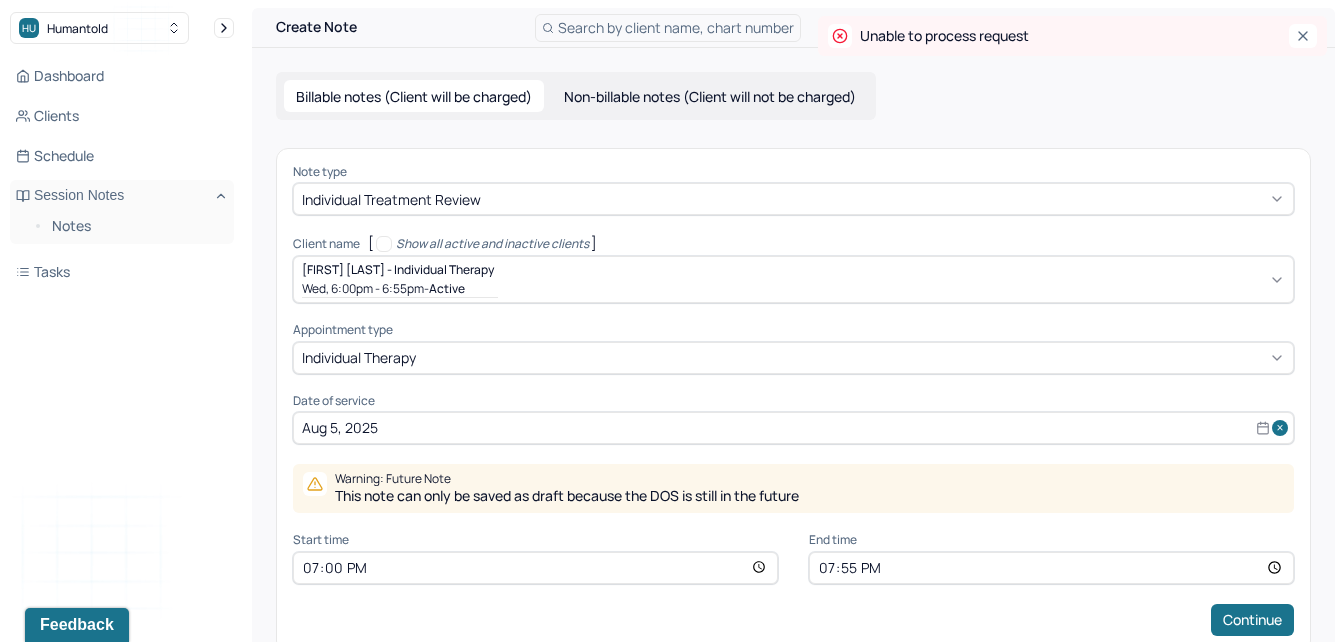 select on "7" 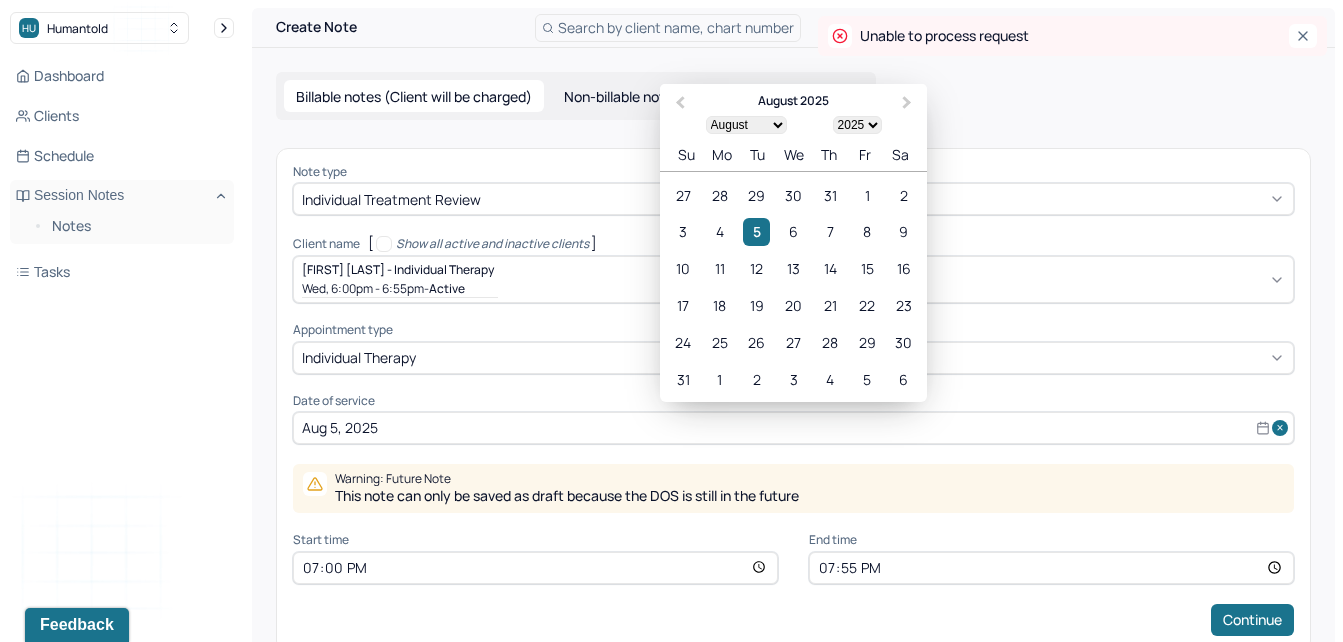 click on "Aug 5, 2025" at bounding box center [793, 428] 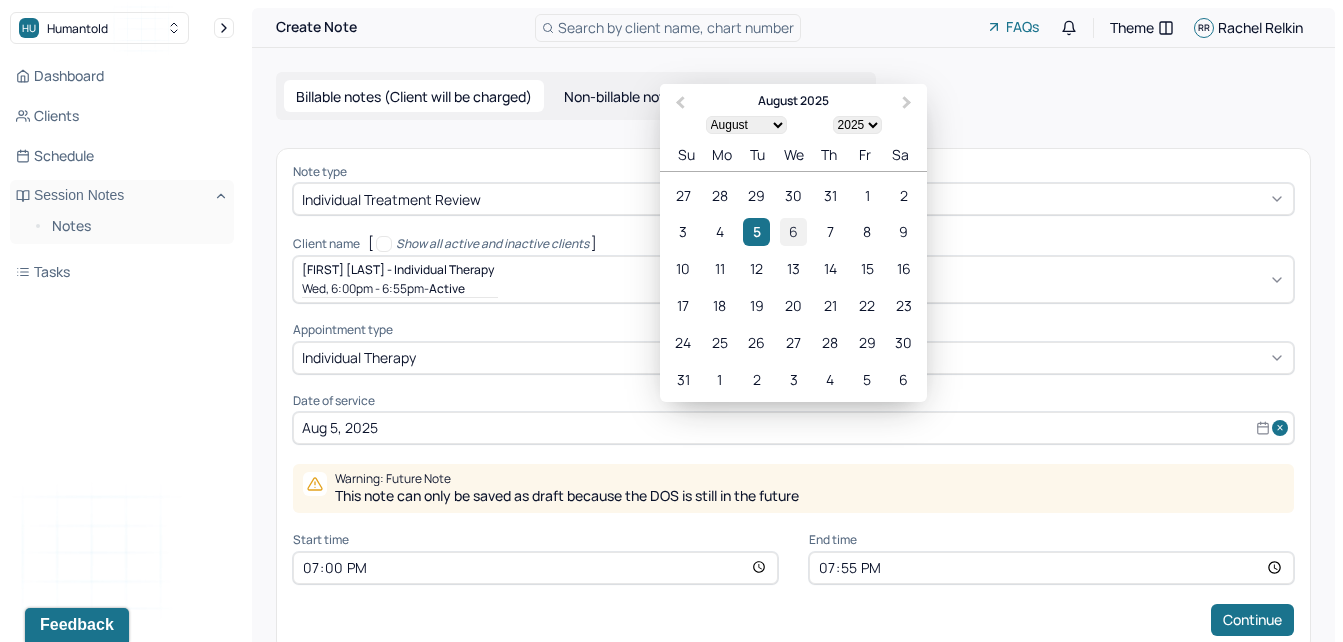 click on "6" at bounding box center (793, 231) 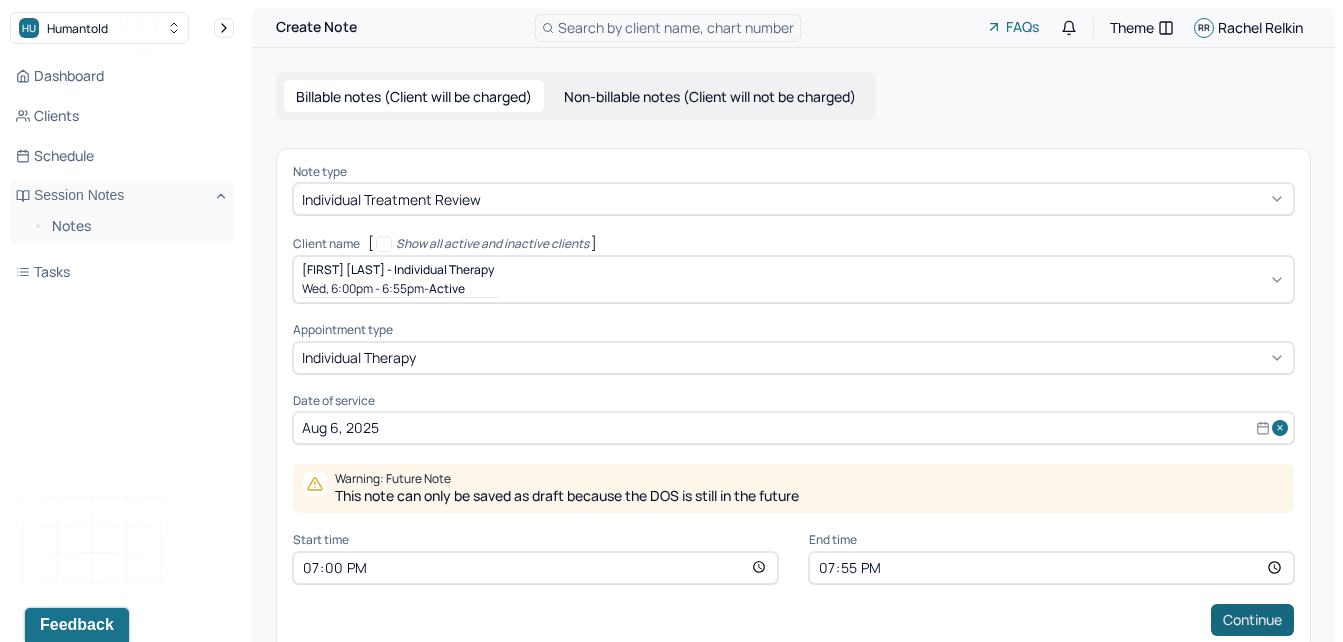 click on "Continue" at bounding box center (1252, 620) 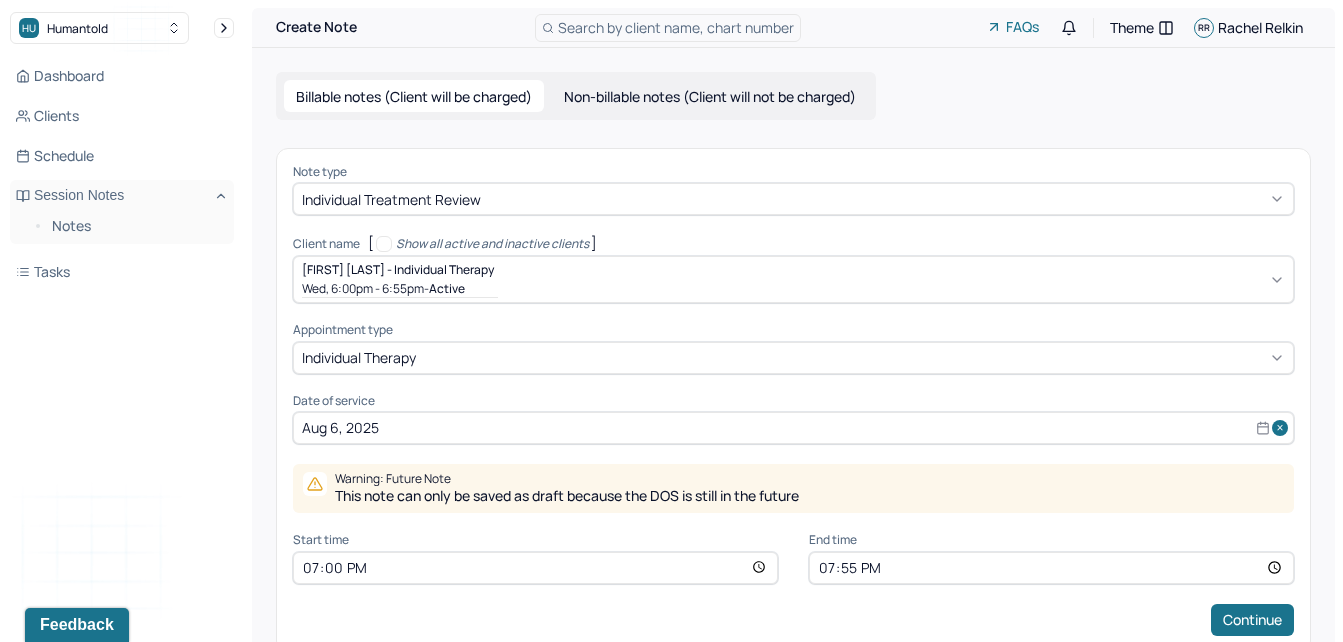select on "7" 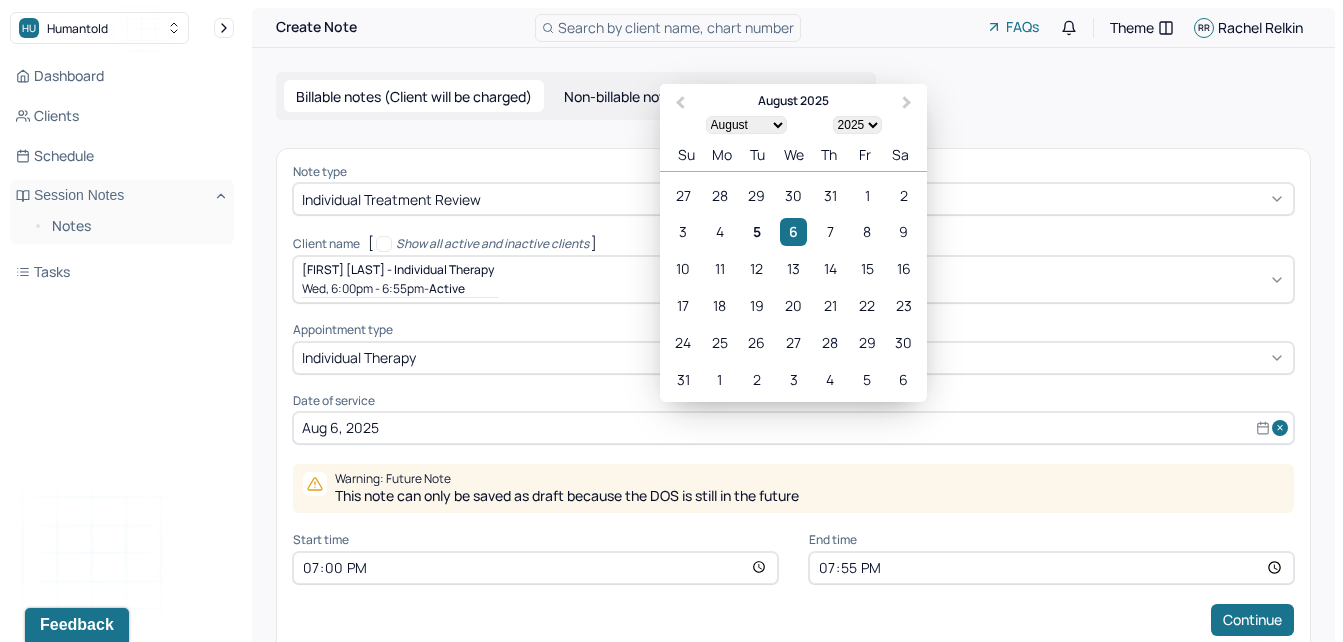 click on "Aug 6, 2025" at bounding box center [793, 428] 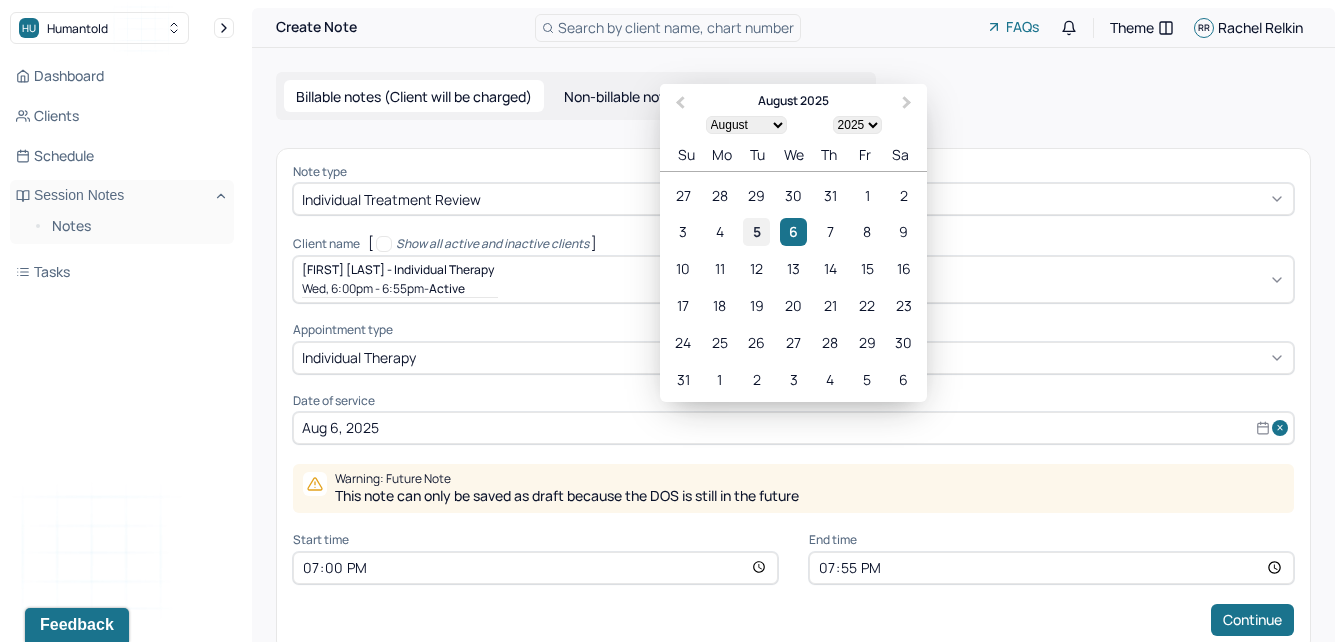 click on "5" at bounding box center [756, 231] 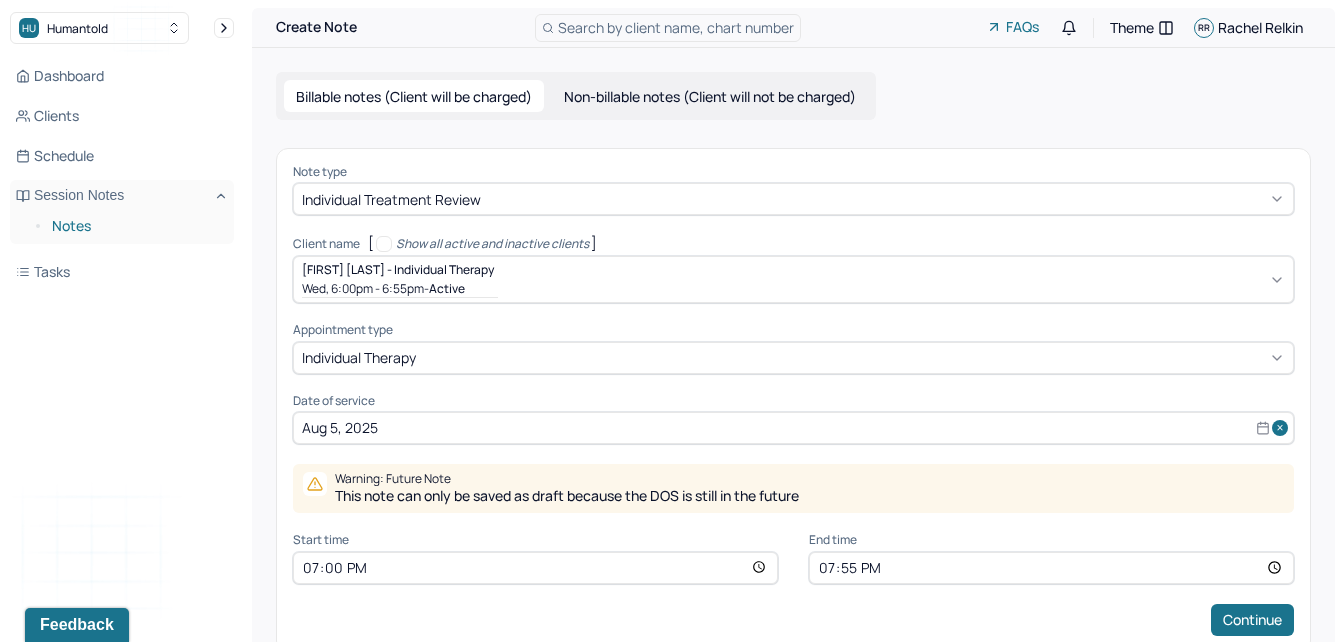 click on "Notes" at bounding box center [135, 226] 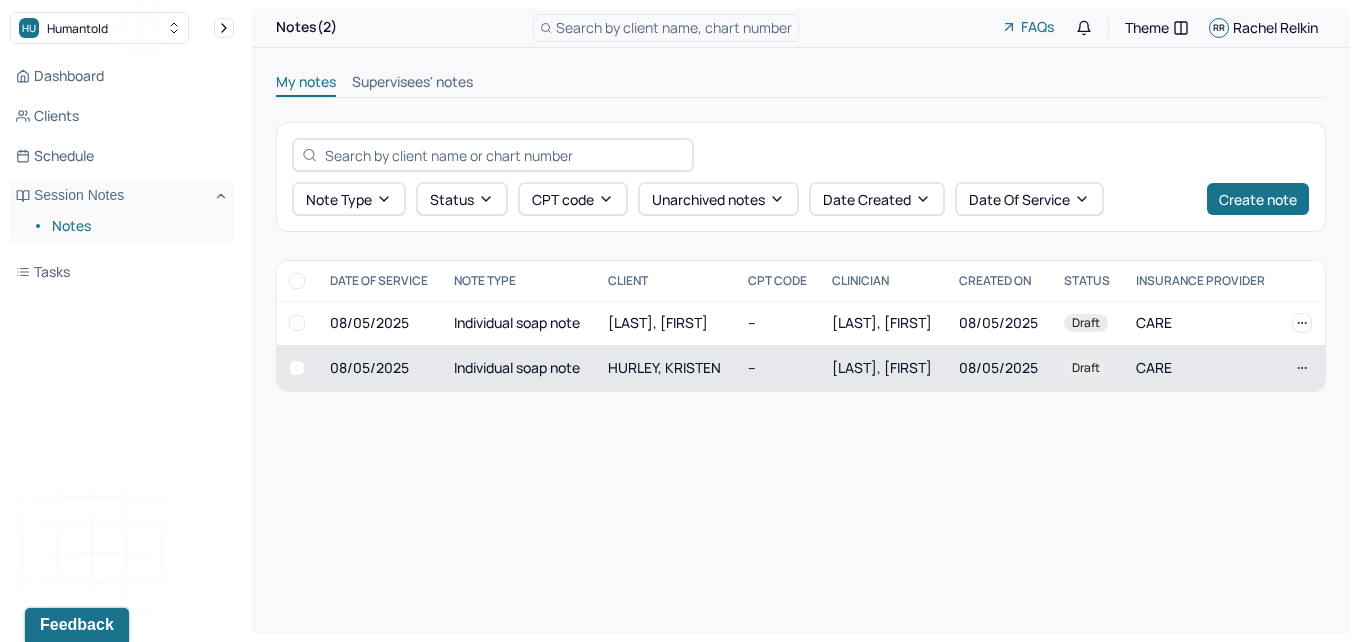 click on "HURLEY, KRISTEN" at bounding box center (666, 368) 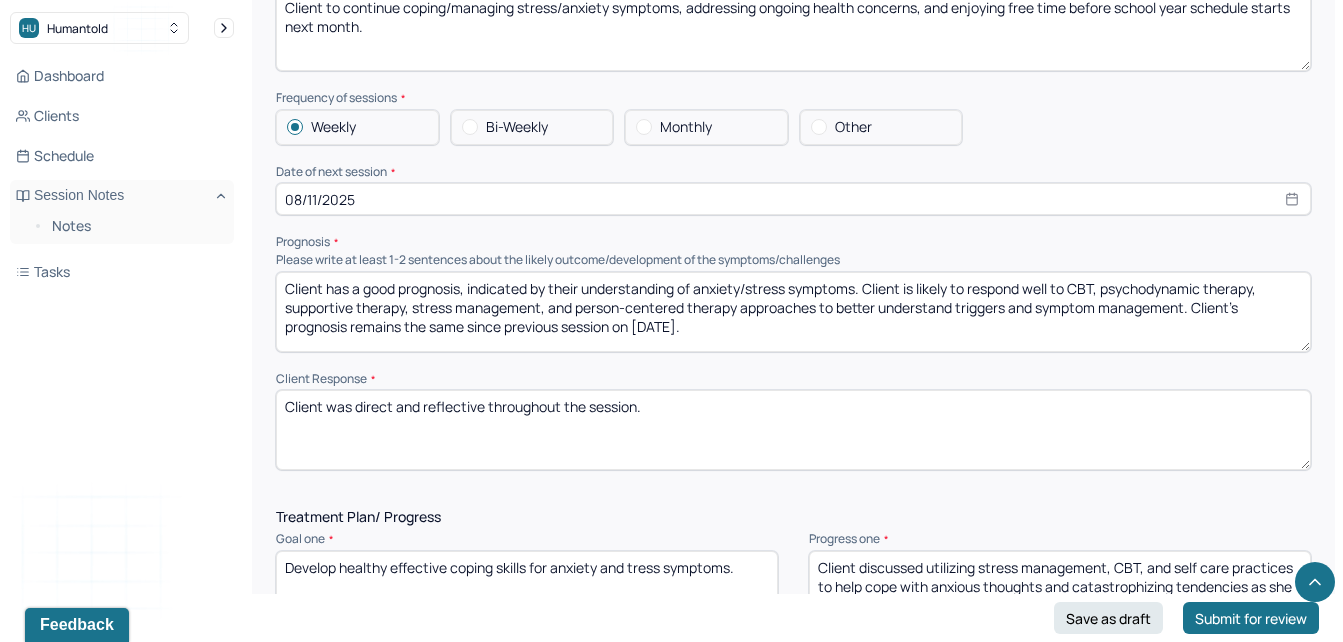 scroll, scrollTop: 2953, scrollLeft: 0, axis: vertical 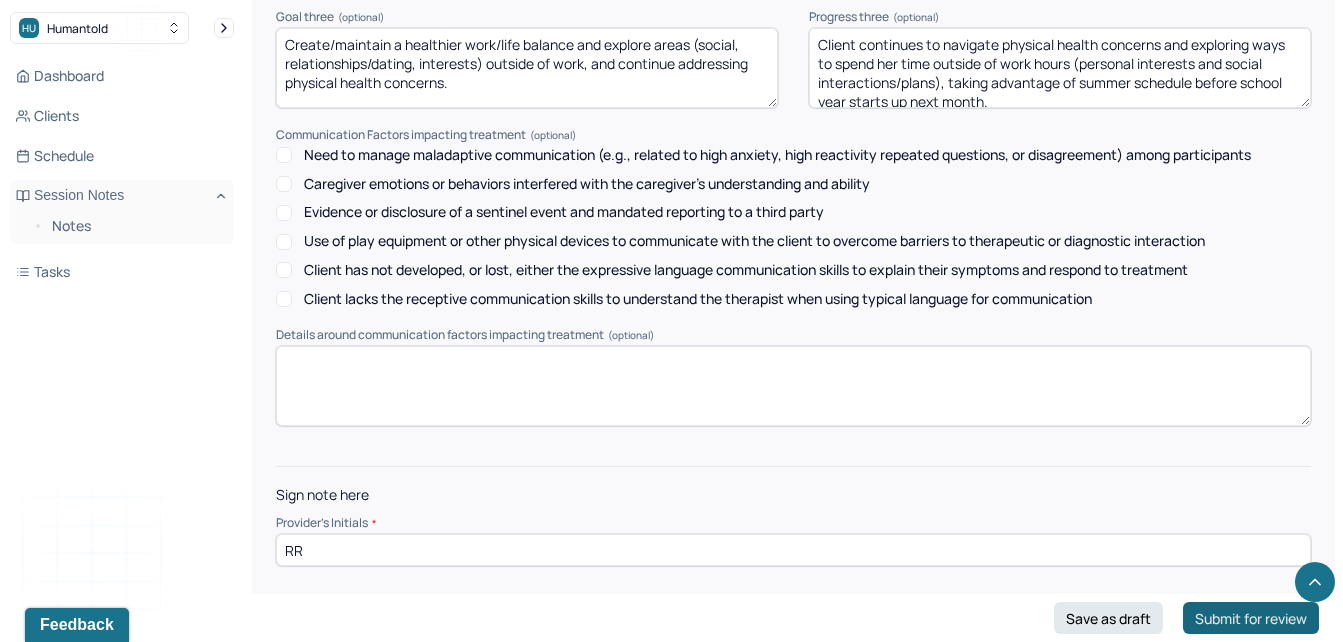 click on "Submit for review" at bounding box center (1251, 618) 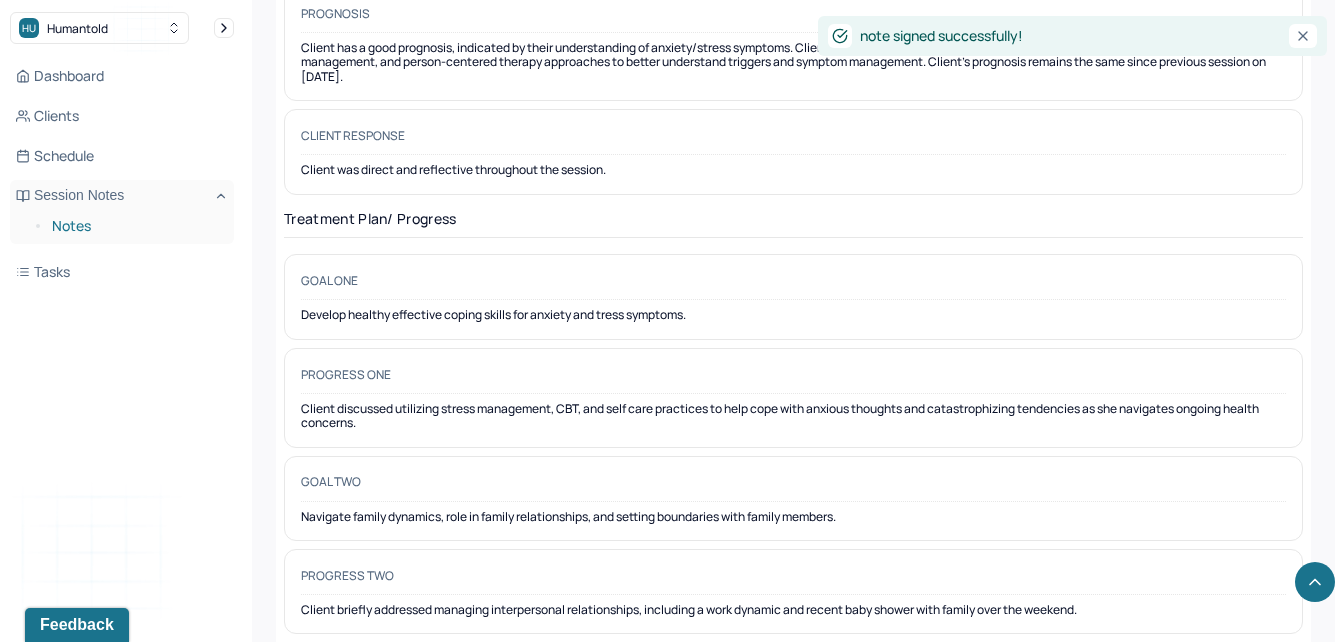 click on "Notes" at bounding box center (135, 226) 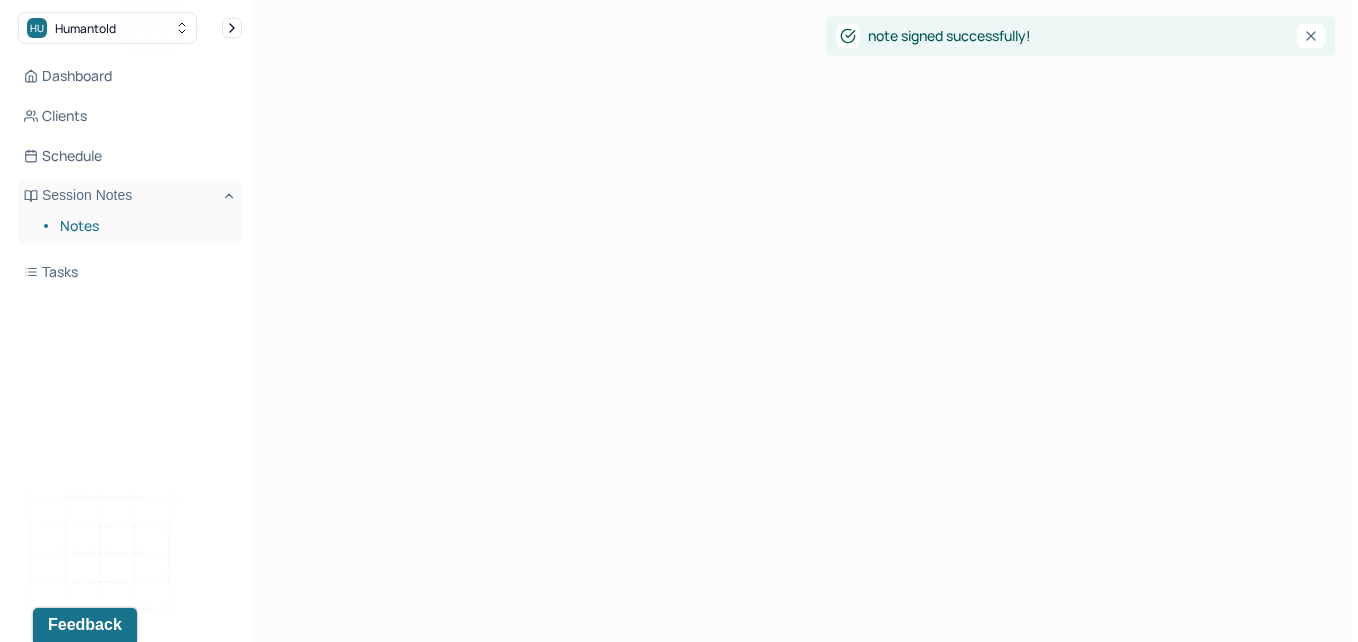 scroll, scrollTop: 0, scrollLeft: 0, axis: both 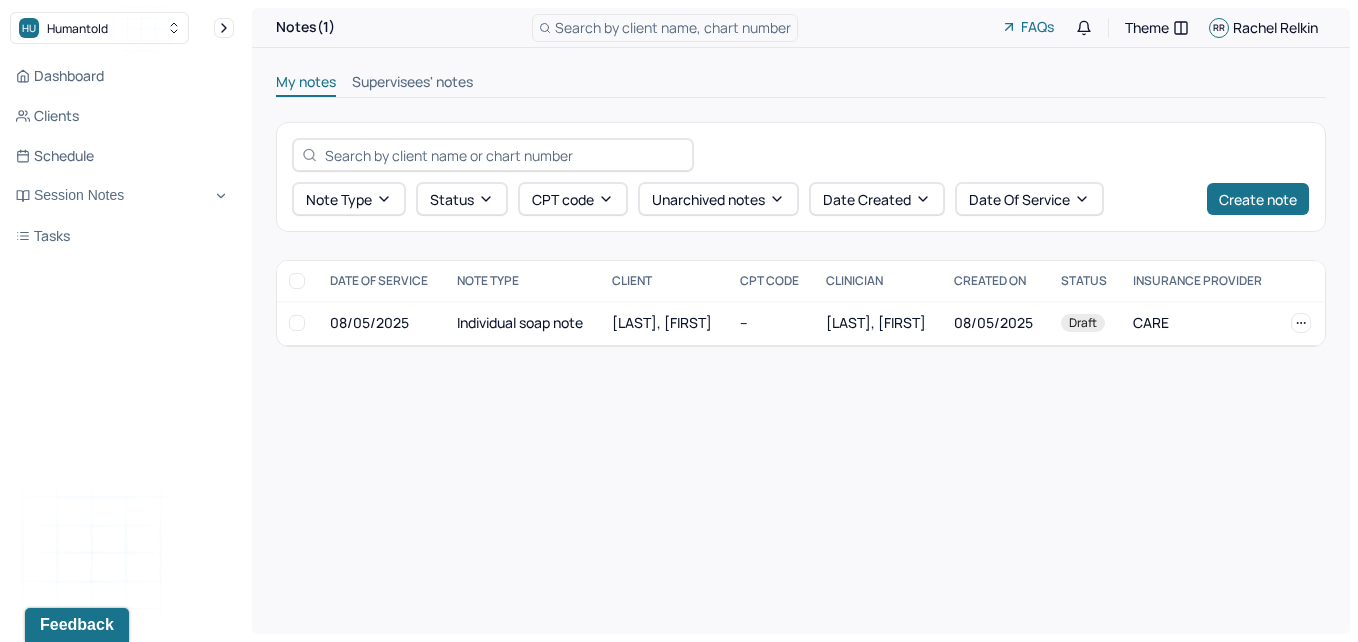click on "Supervisees' notes" at bounding box center [412, 84] 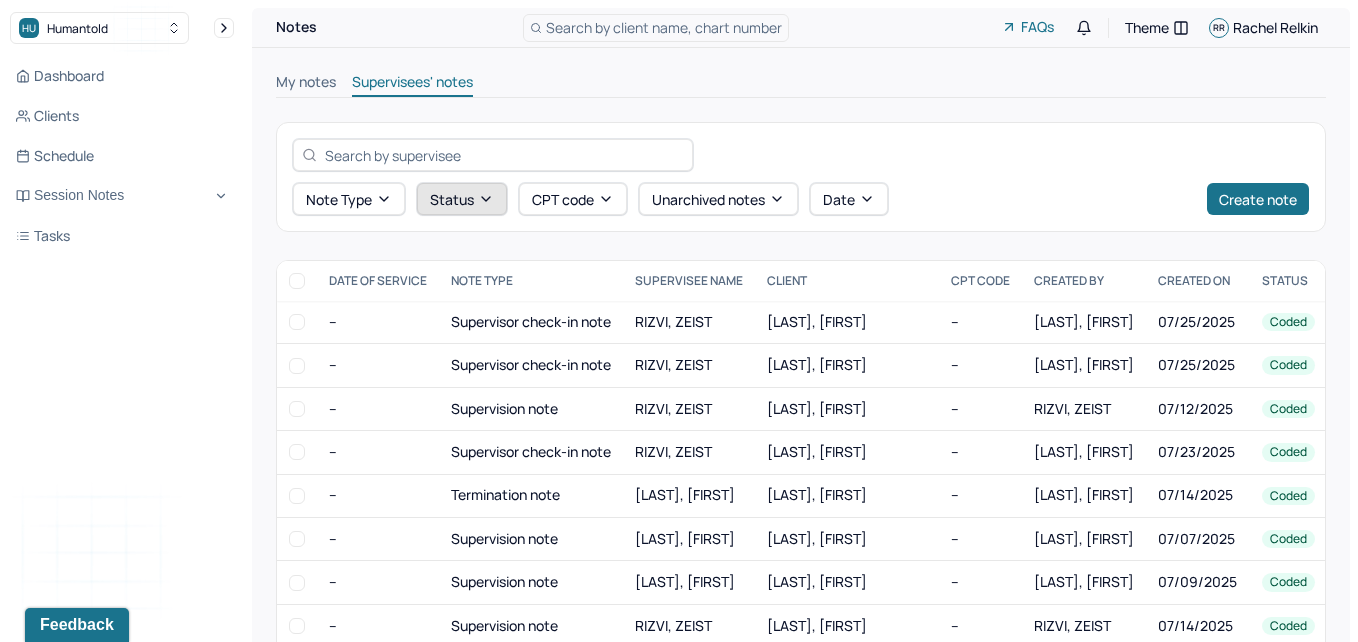 click on "Status" at bounding box center [462, 199] 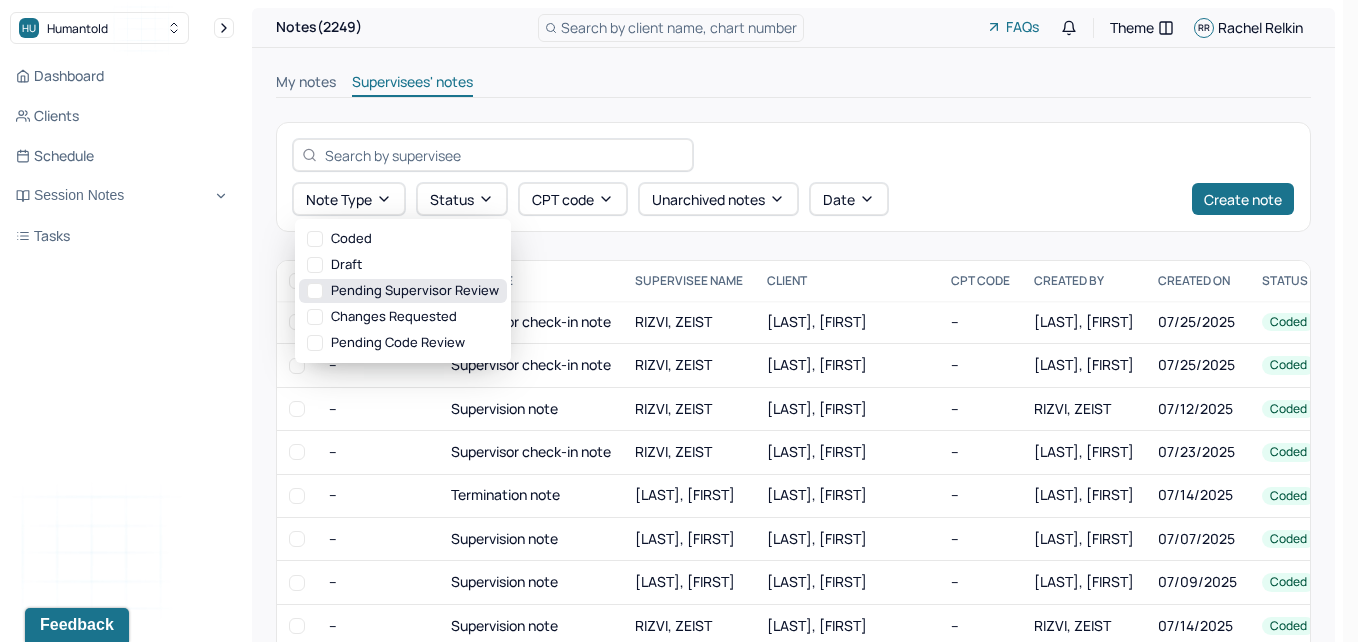 click on "Pending supervisor review" at bounding box center (403, 291) 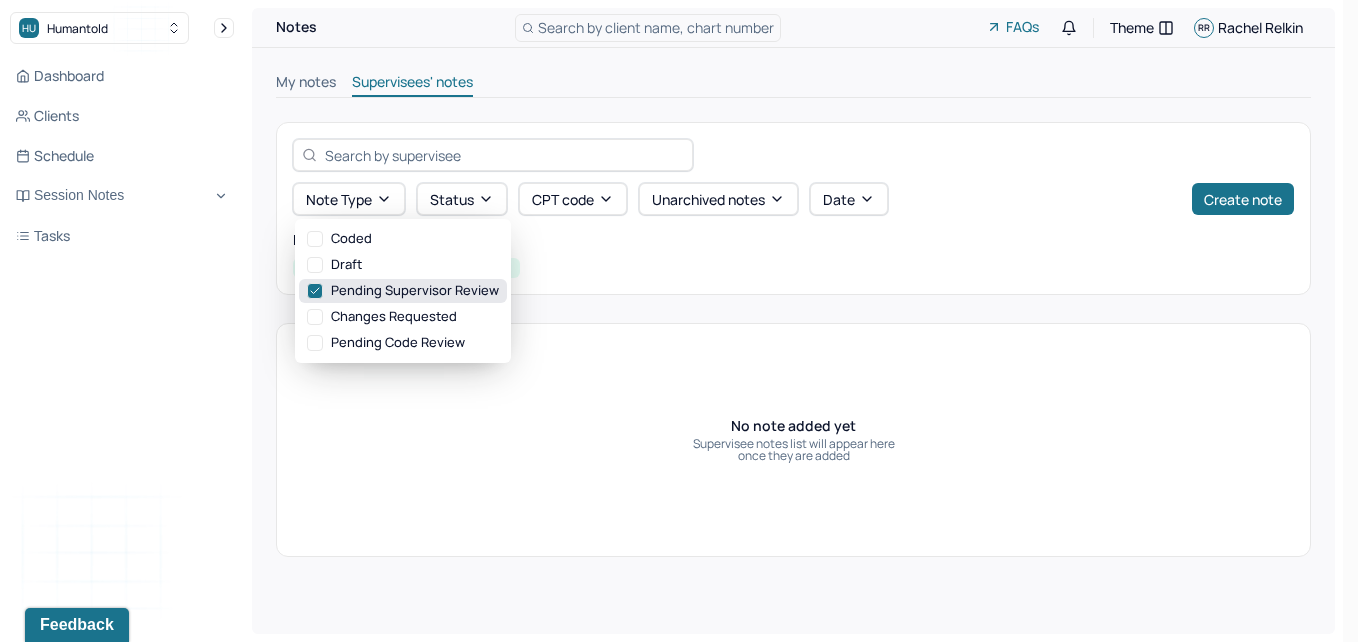 click on "Pending supervisor review" at bounding box center (403, 291) 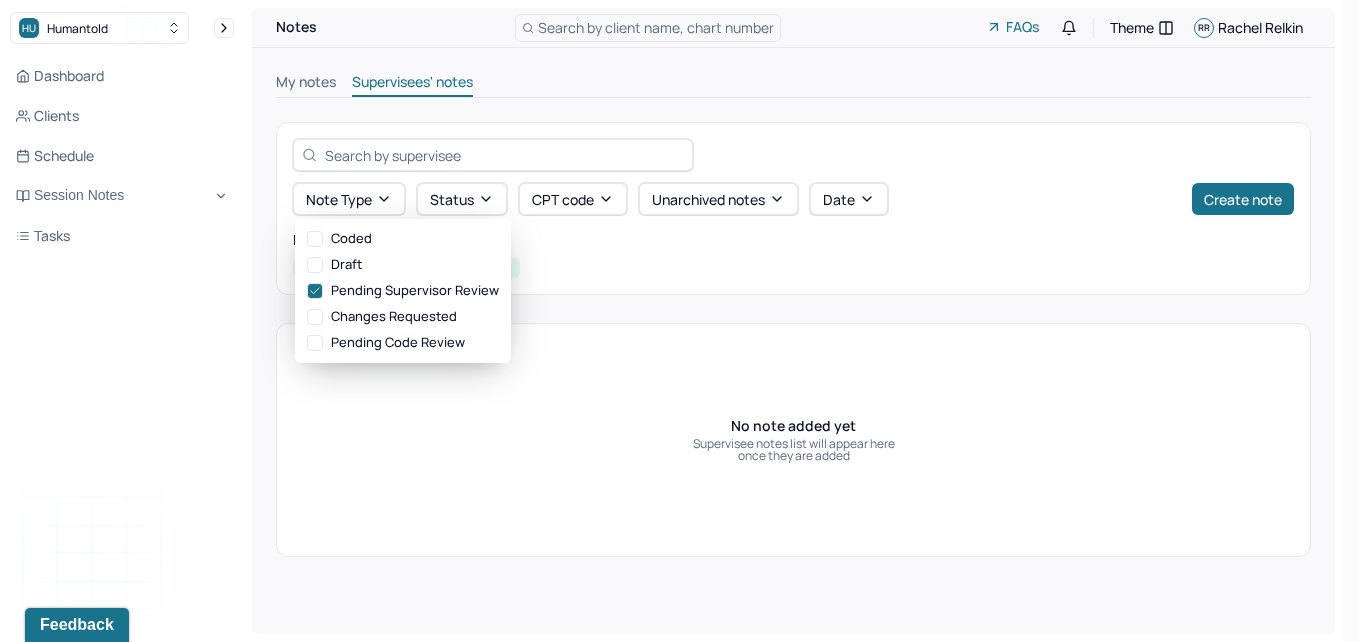 click on "My notes" at bounding box center [306, 84] 